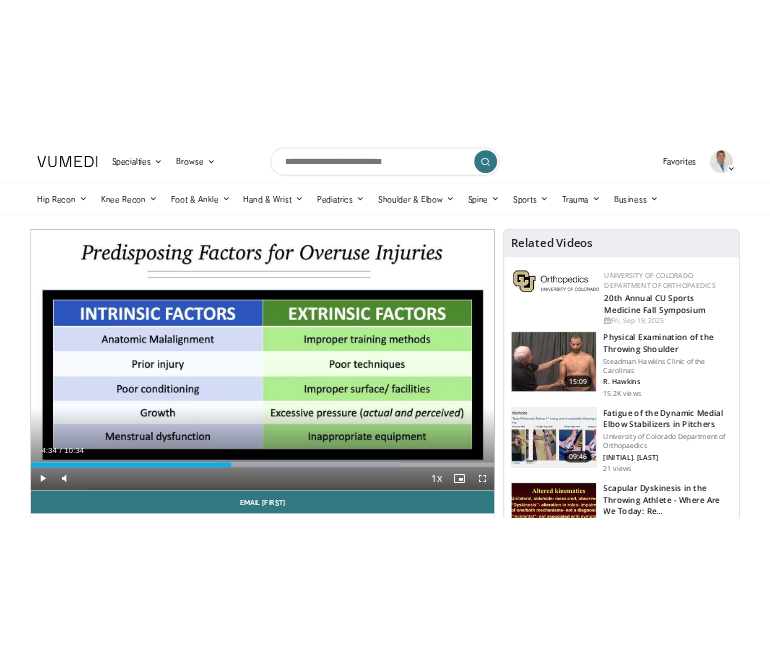 scroll, scrollTop: 74, scrollLeft: 0, axis: vertical 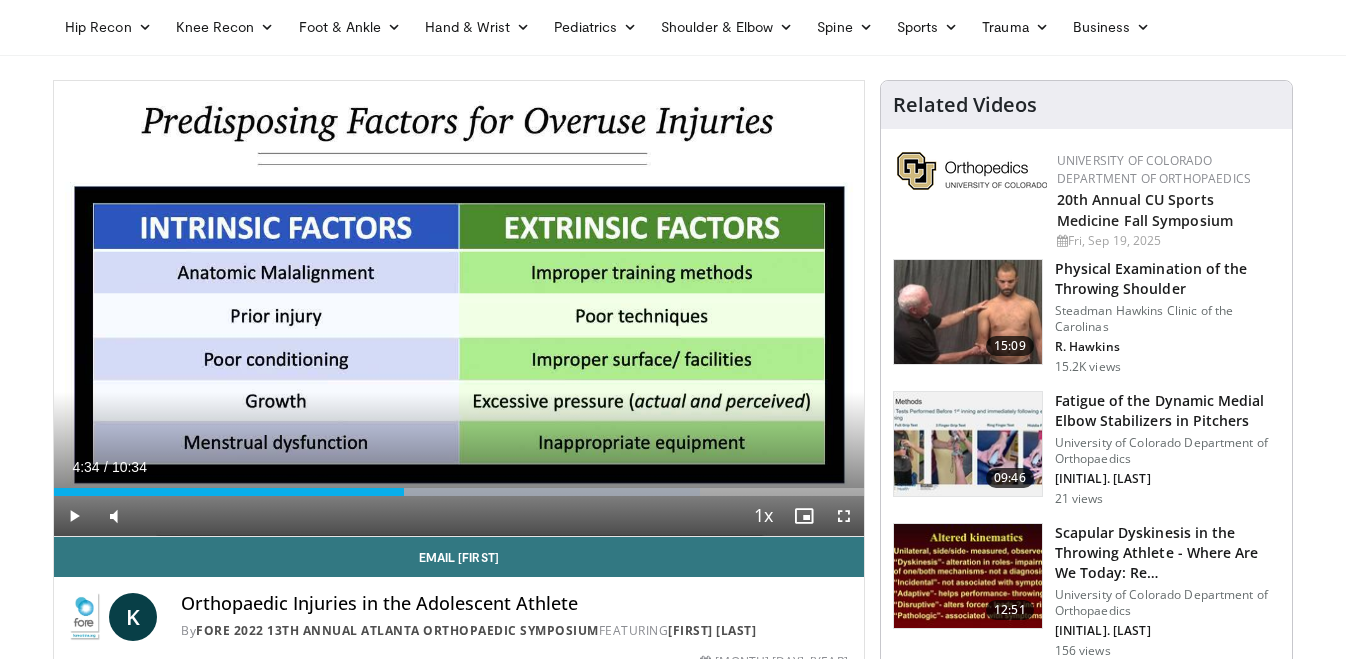 click at bounding box center (74, 516) 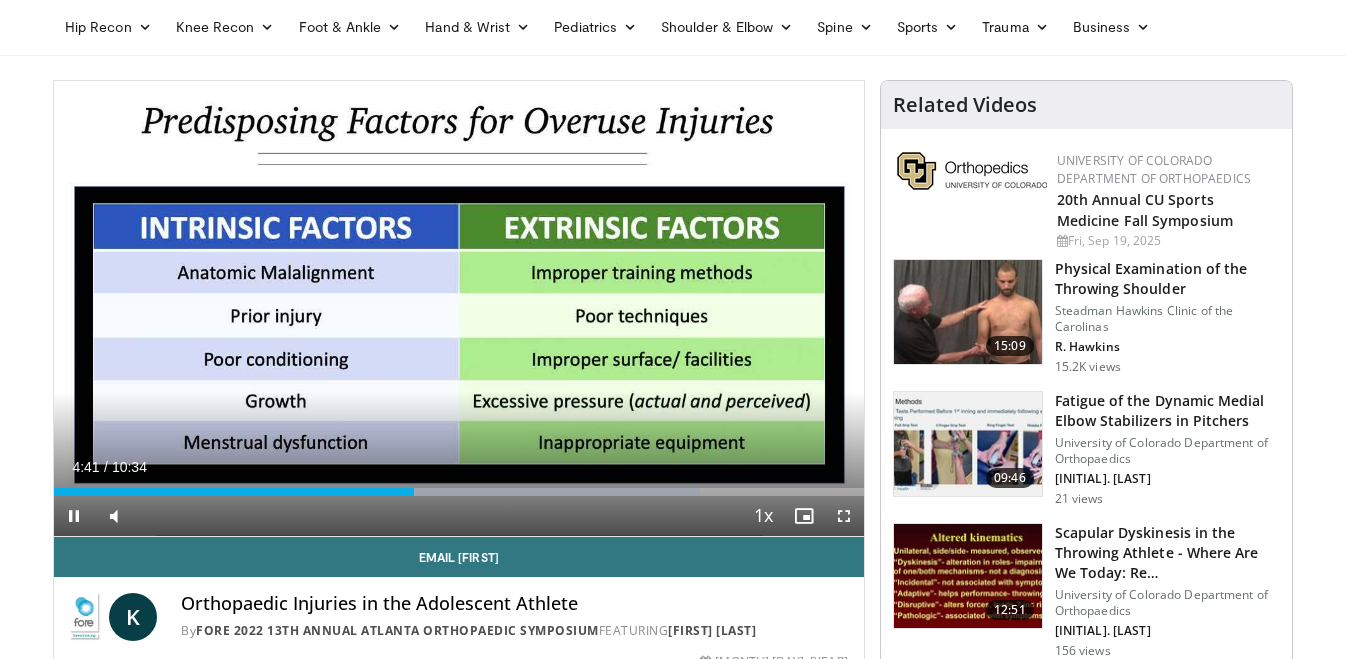 click at bounding box center (74, 516) 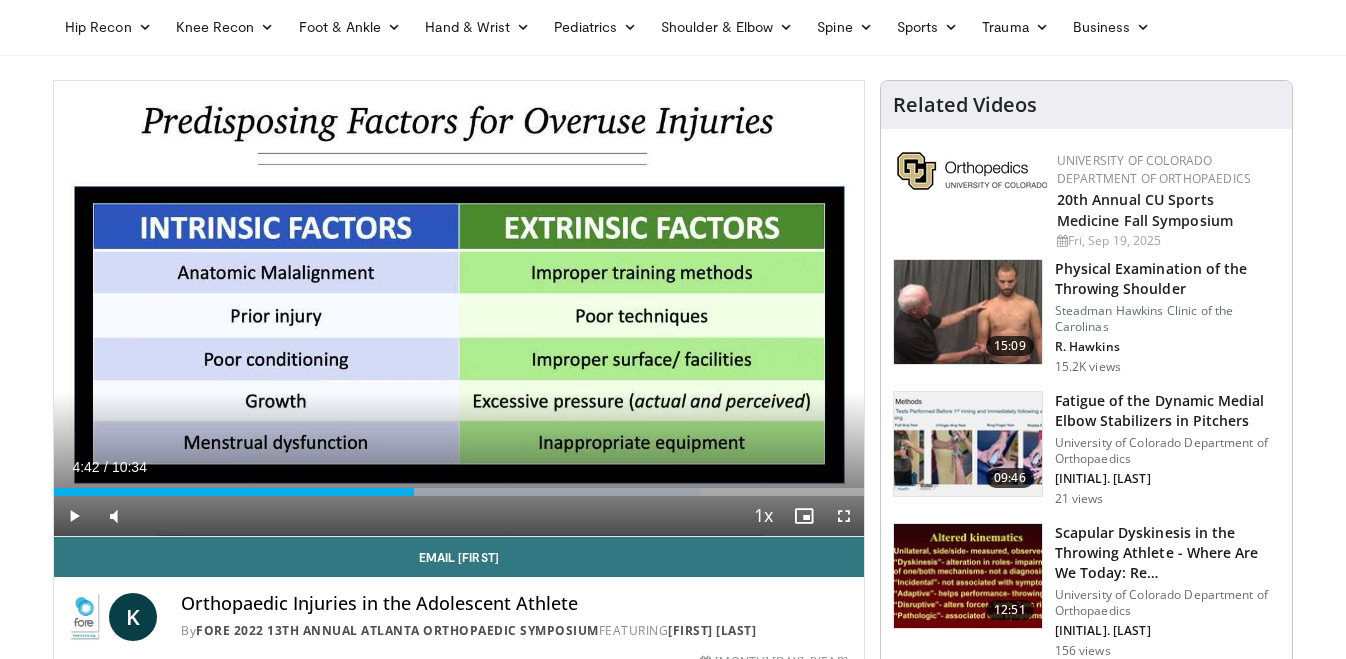 click at bounding box center (74, 516) 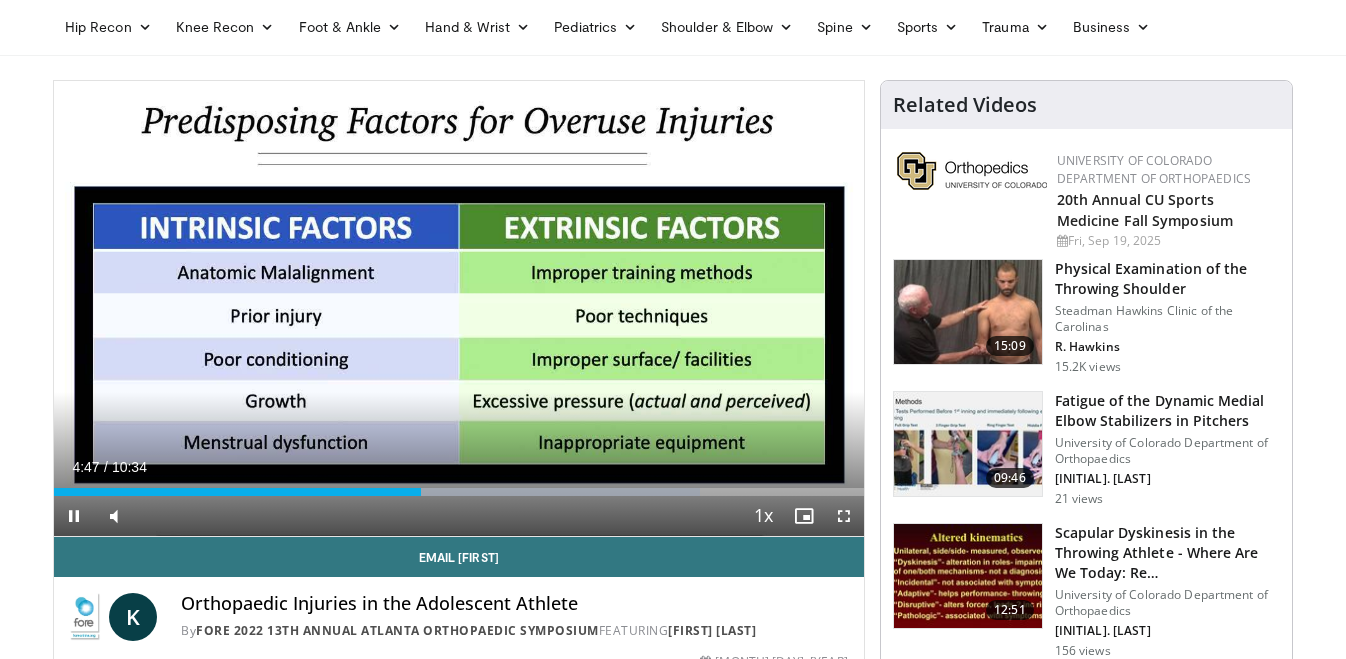 click at bounding box center [74, 516] 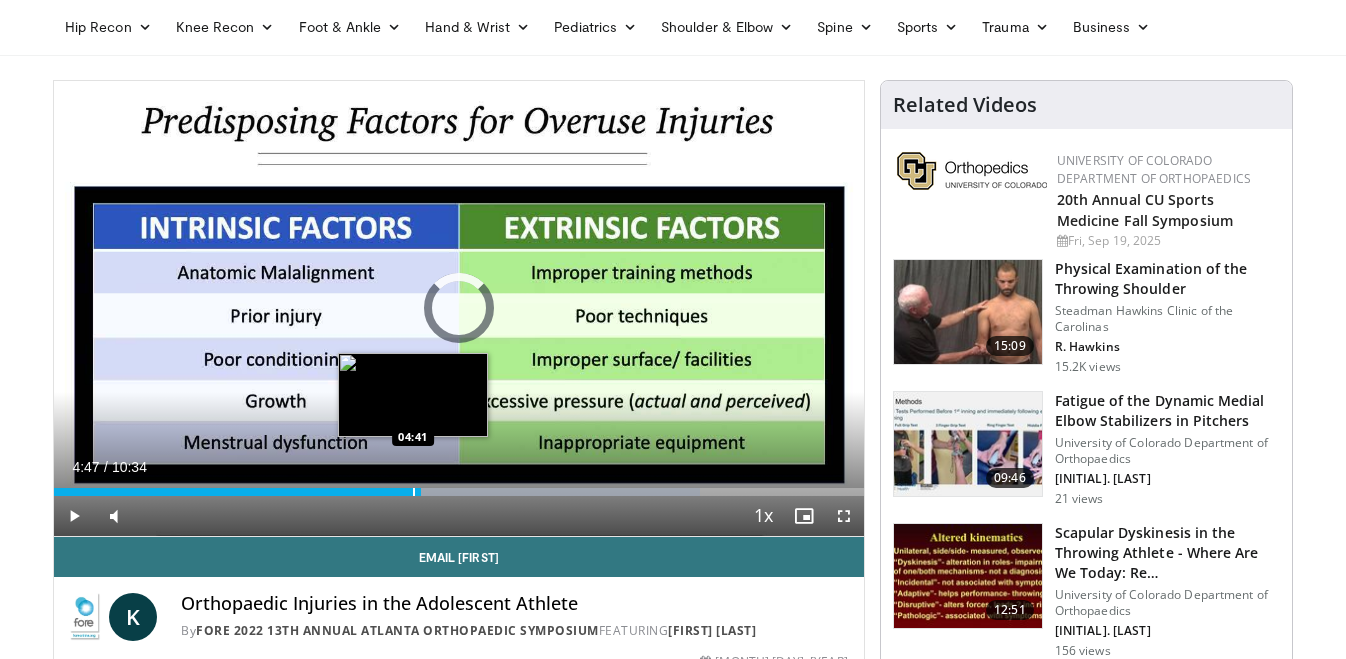 click at bounding box center [414, 492] 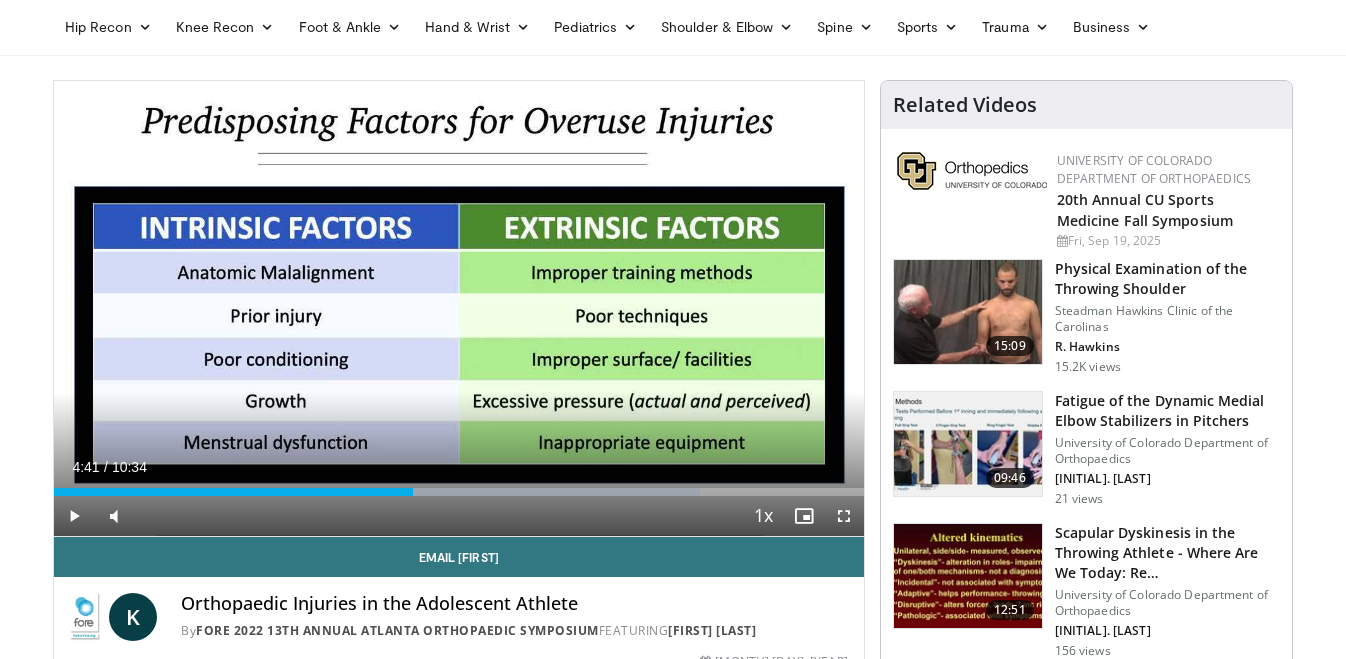 click at bounding box center [74, 516] 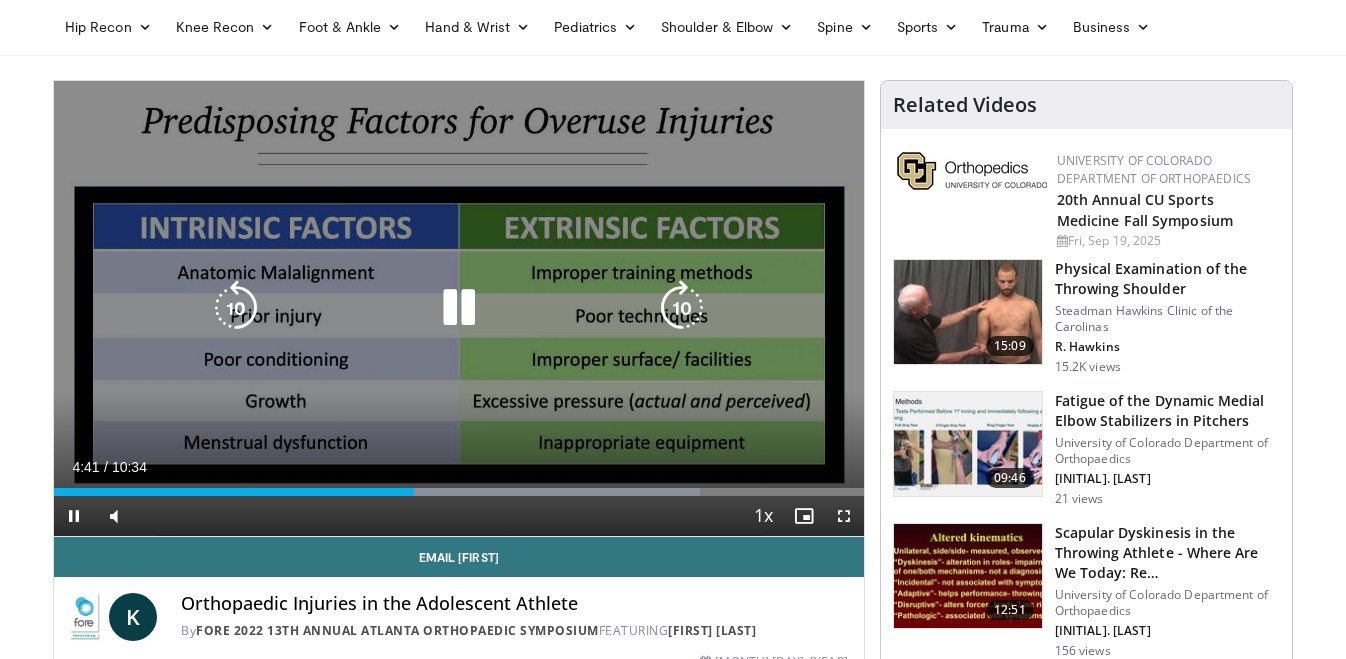 click at bounding box center (236, 308) 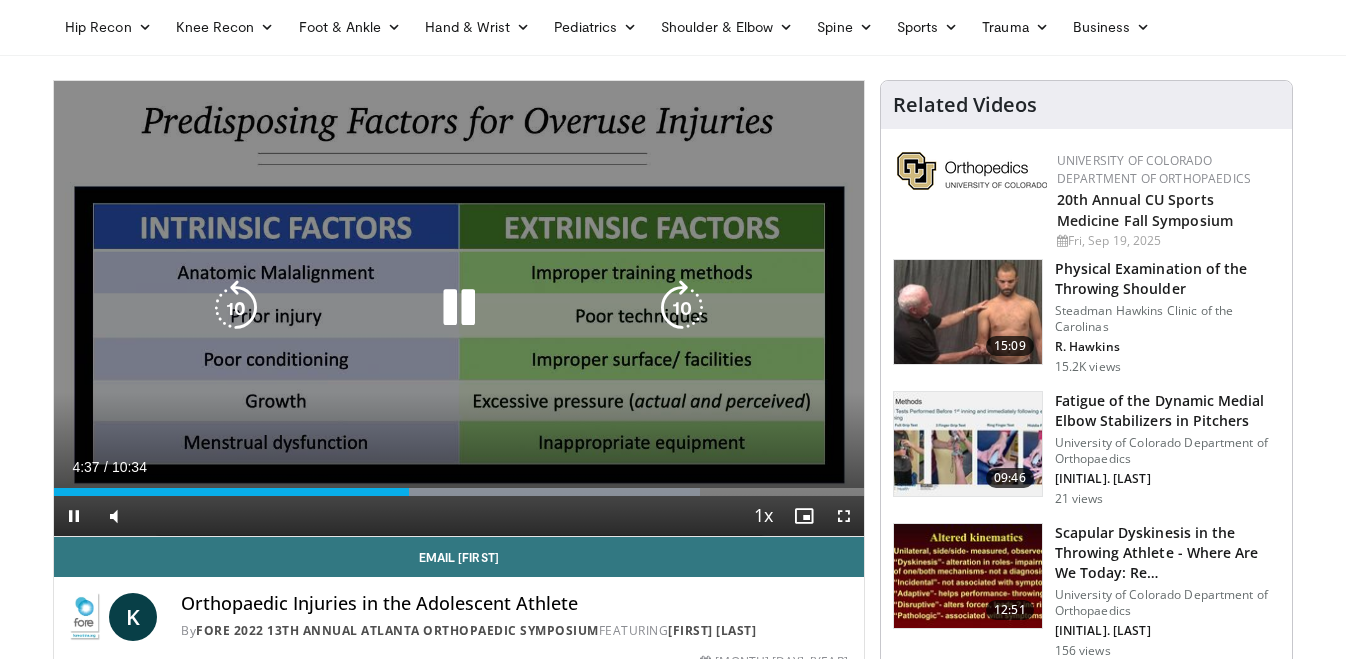 click at bounding box center (459, 308) 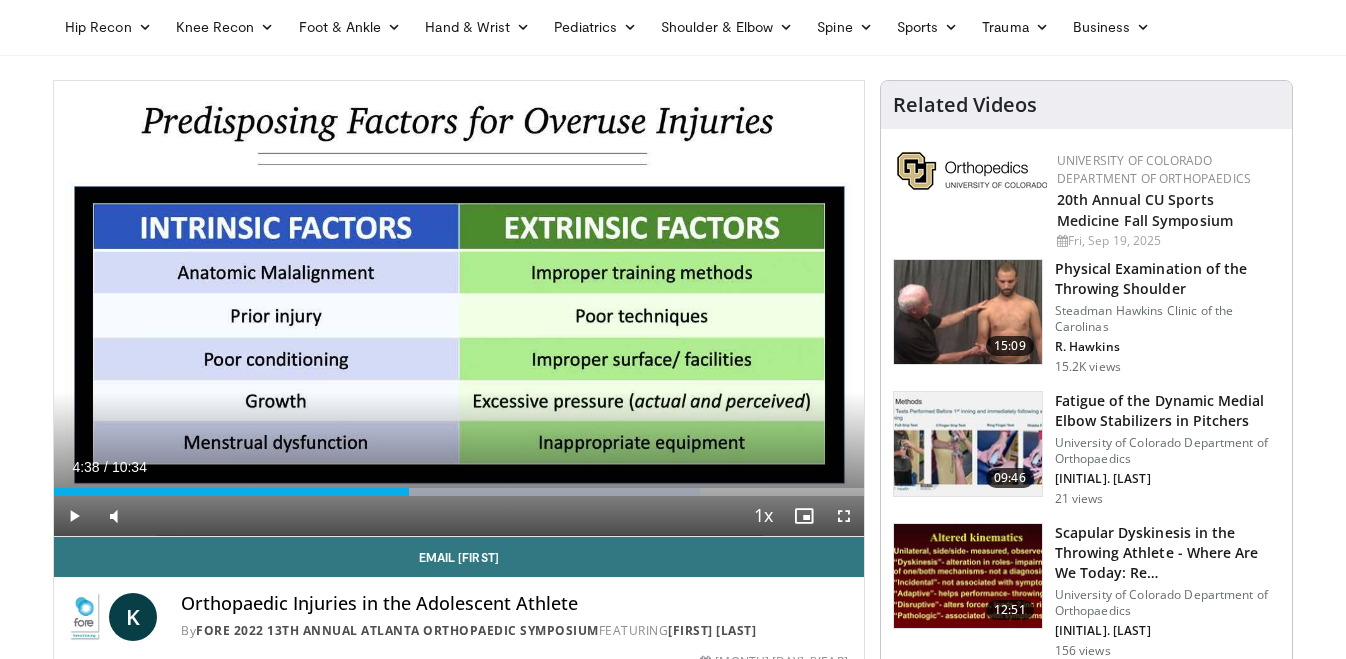 click at bounding box center (74, 516) 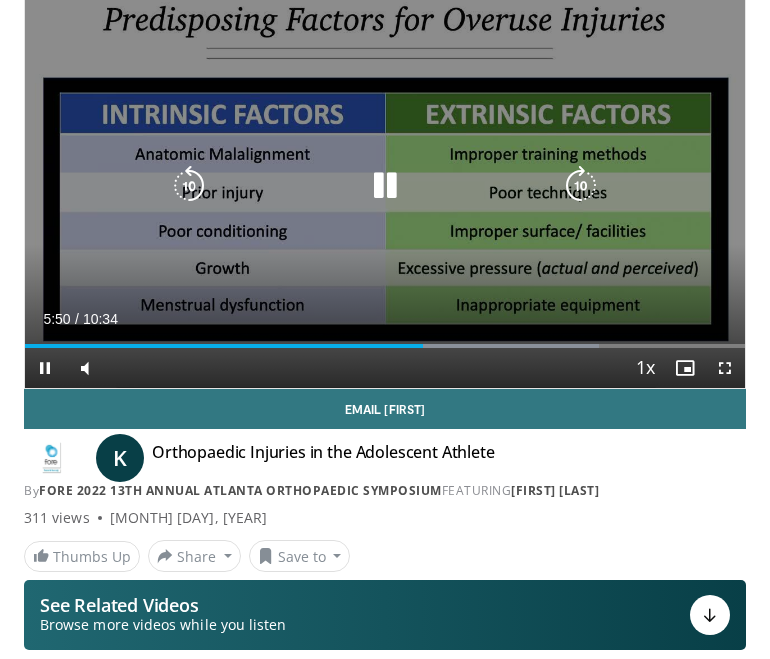 click at bounding box center (385, 186) 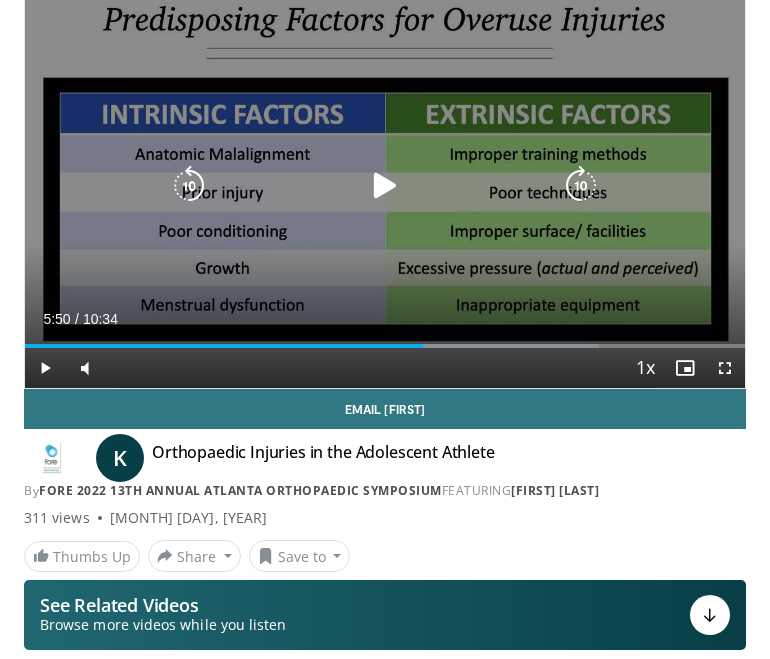 click at bounding box center (189, 186) 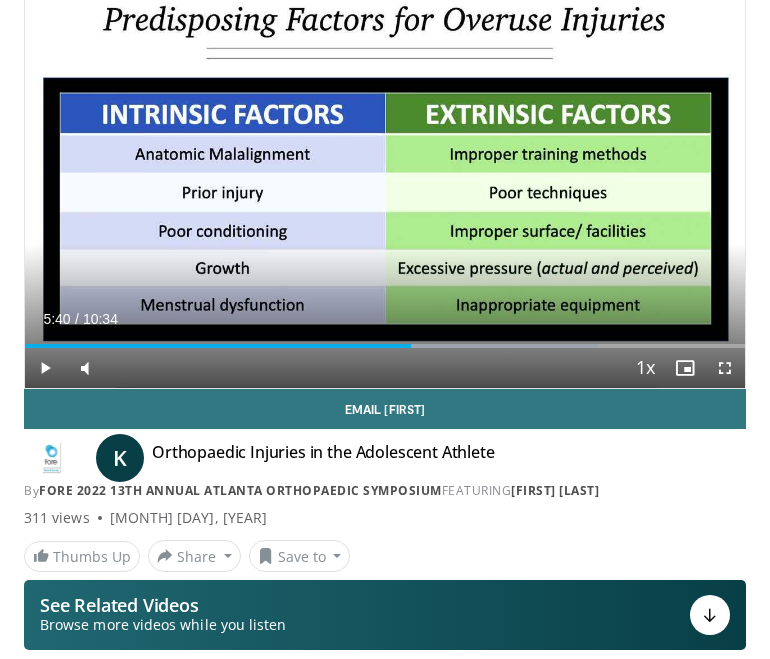 click at bounding box center (45, 368) 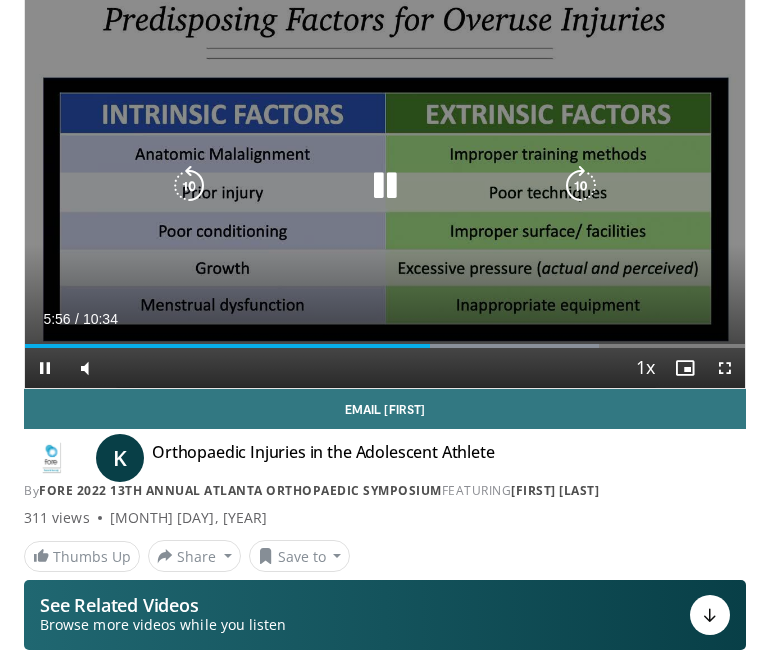 click at bounding box center [385, 186] 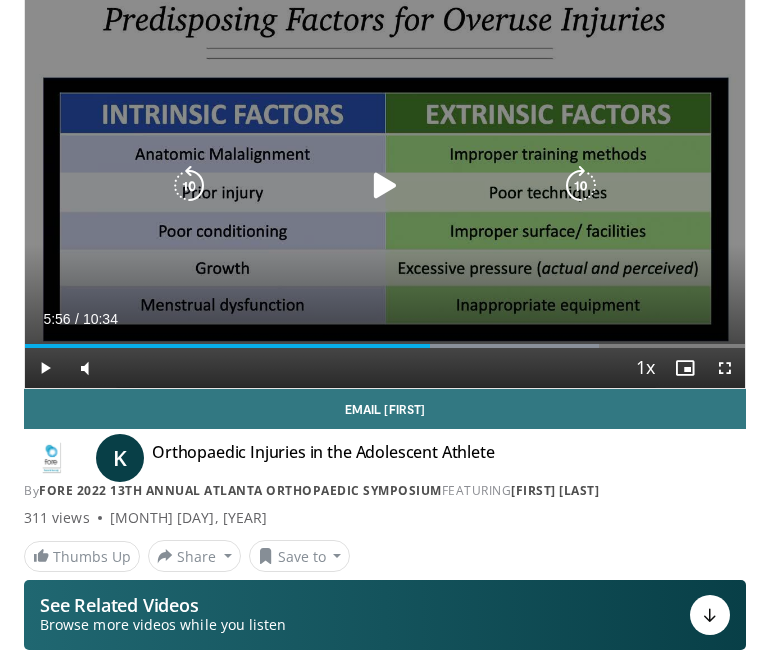 click at bounding box center [385, 186] 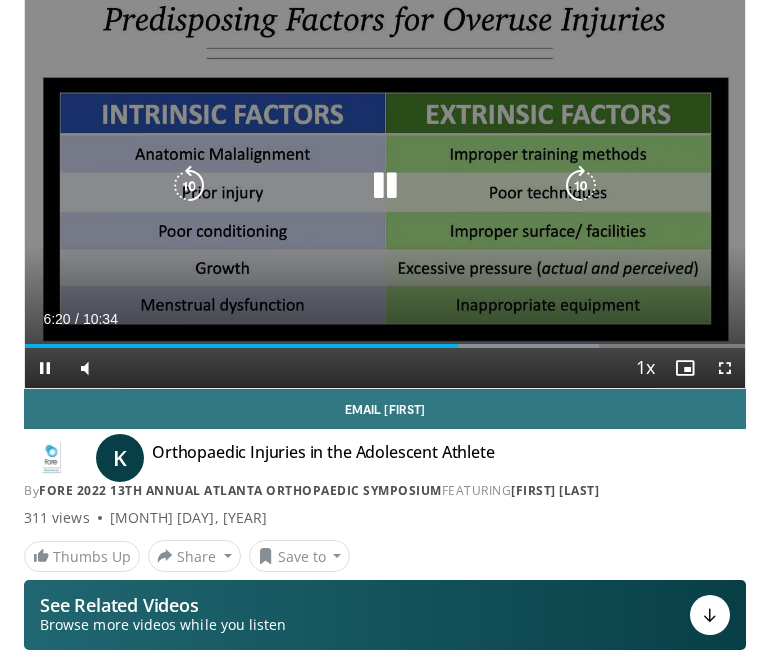 click at bounding box center (189, 186) 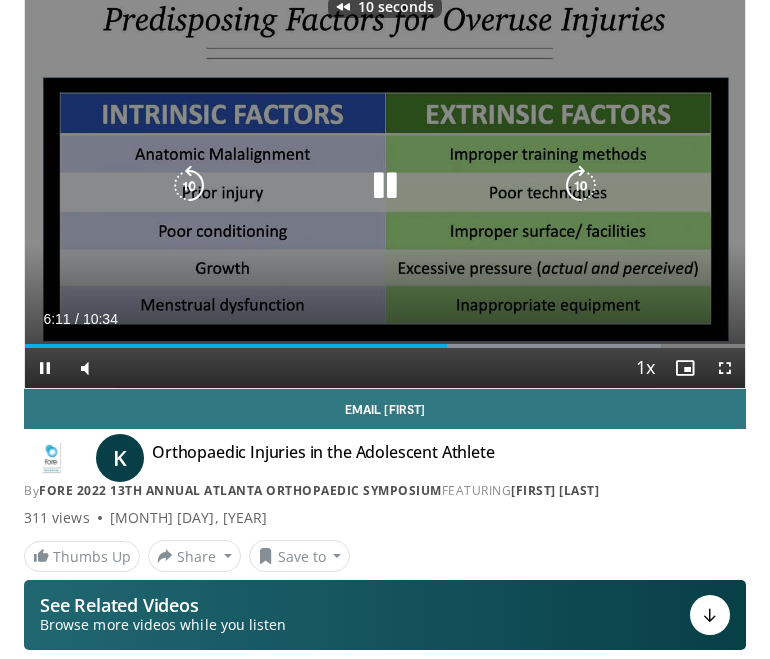 click at bounding box center (189, 186) 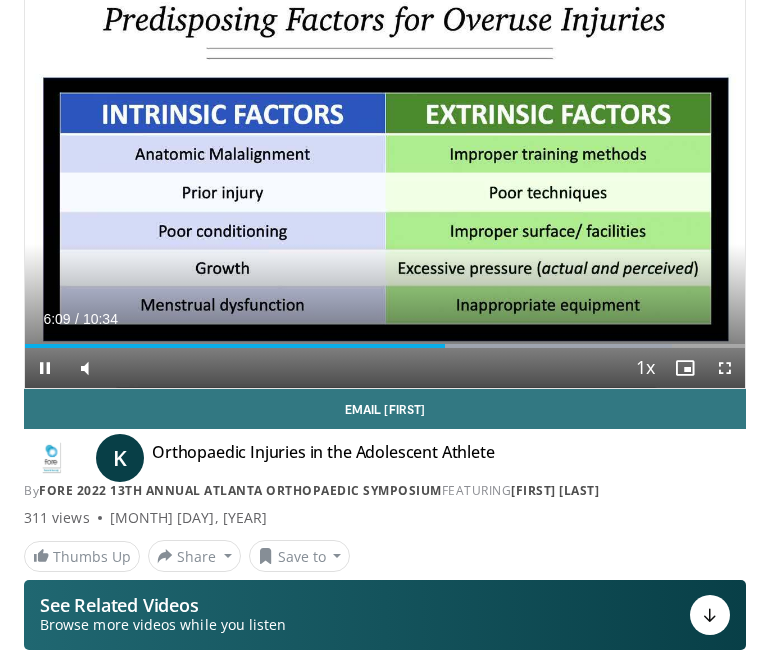 click at bounding box center [45, 368] 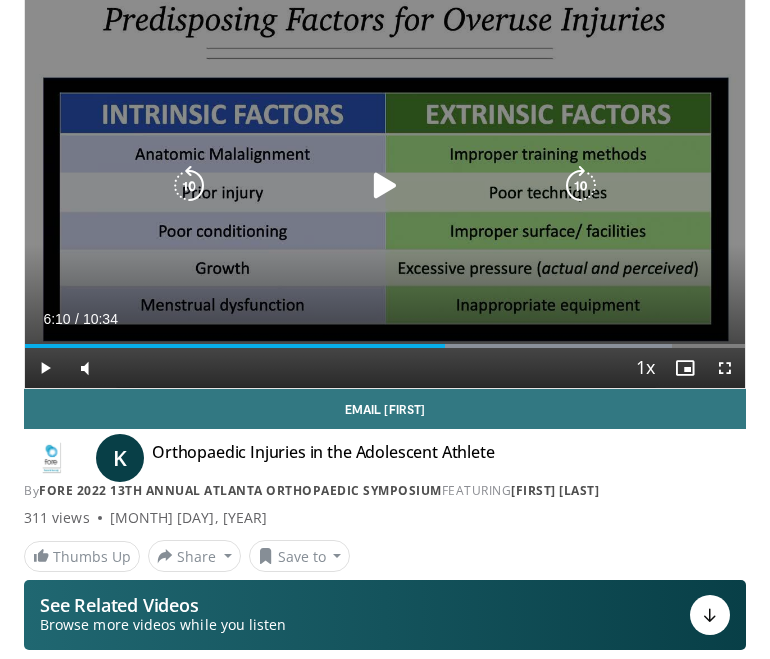 click on "20 seconds
Tap to unmute" at bounding box center (385, 186) 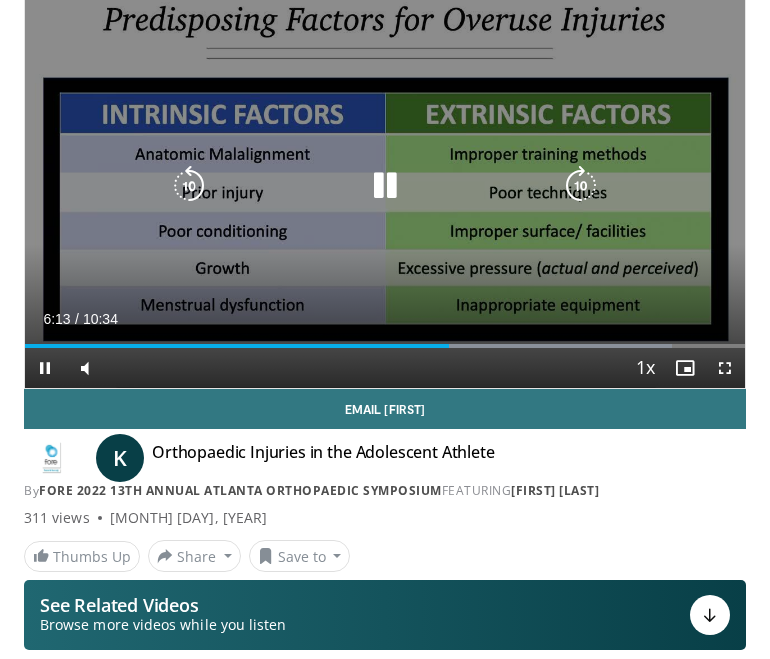 click at bounding box center [189, 186] 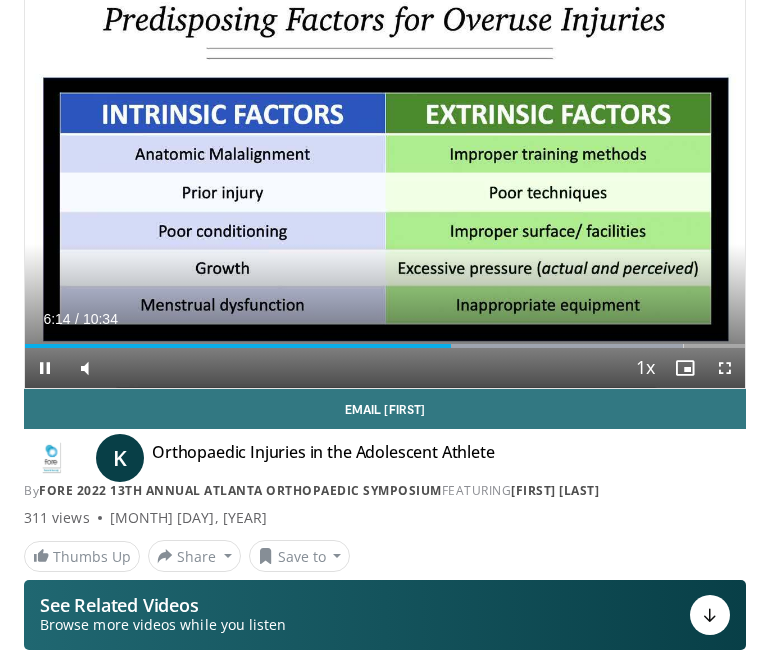 click at bounding box center [45, 368] 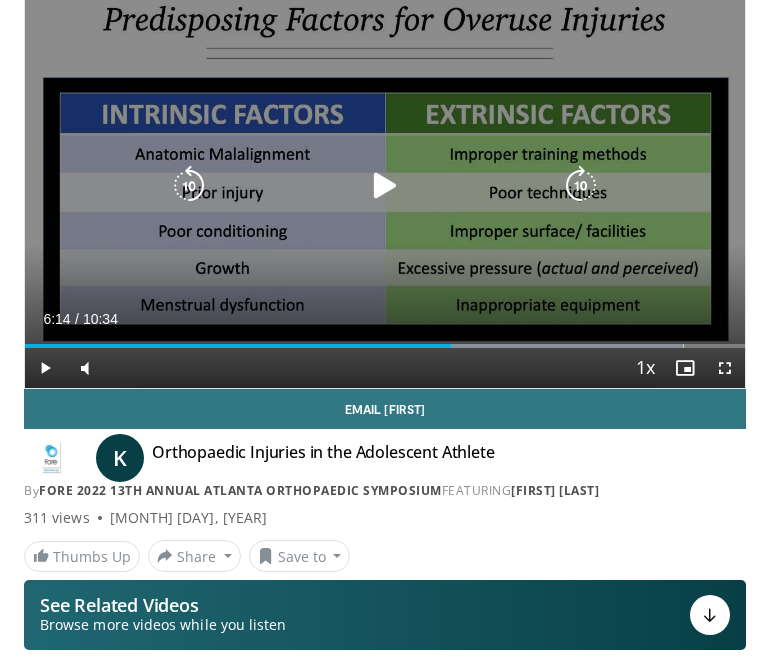 click at bounding box center [189, 186] 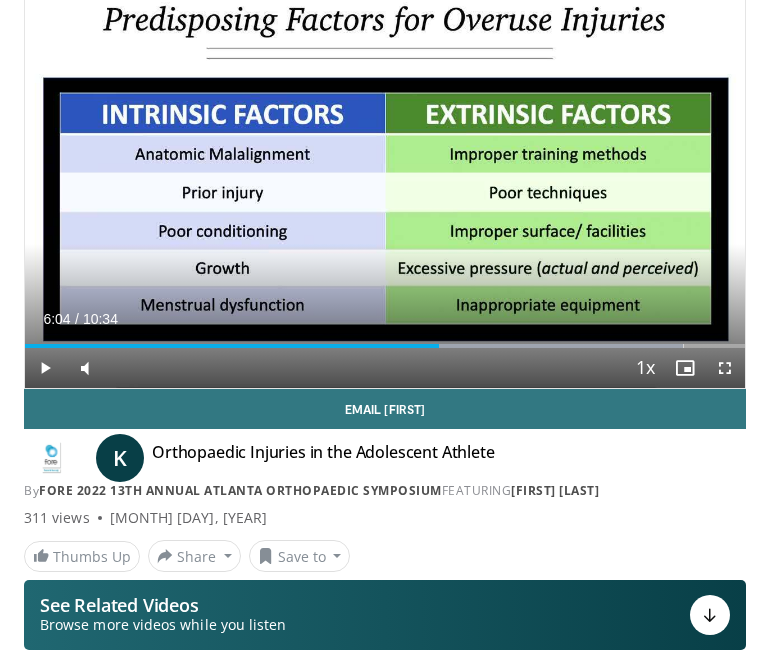 click at bounding box center [725, 368] 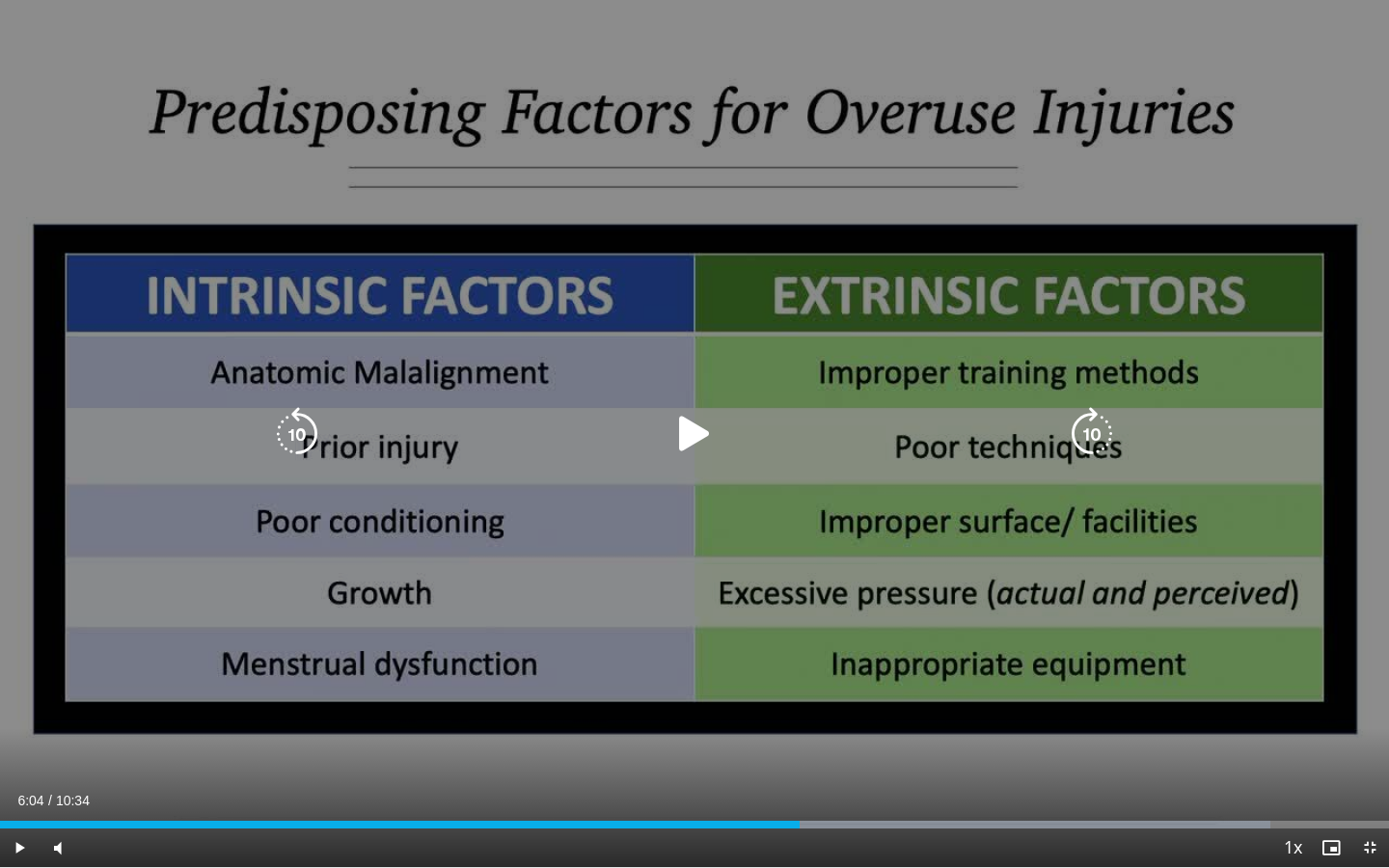 drag, startPoint x: 345, startPoint y: 545, endPoint x: 344, endPoint y: 583, distance: 38.013156 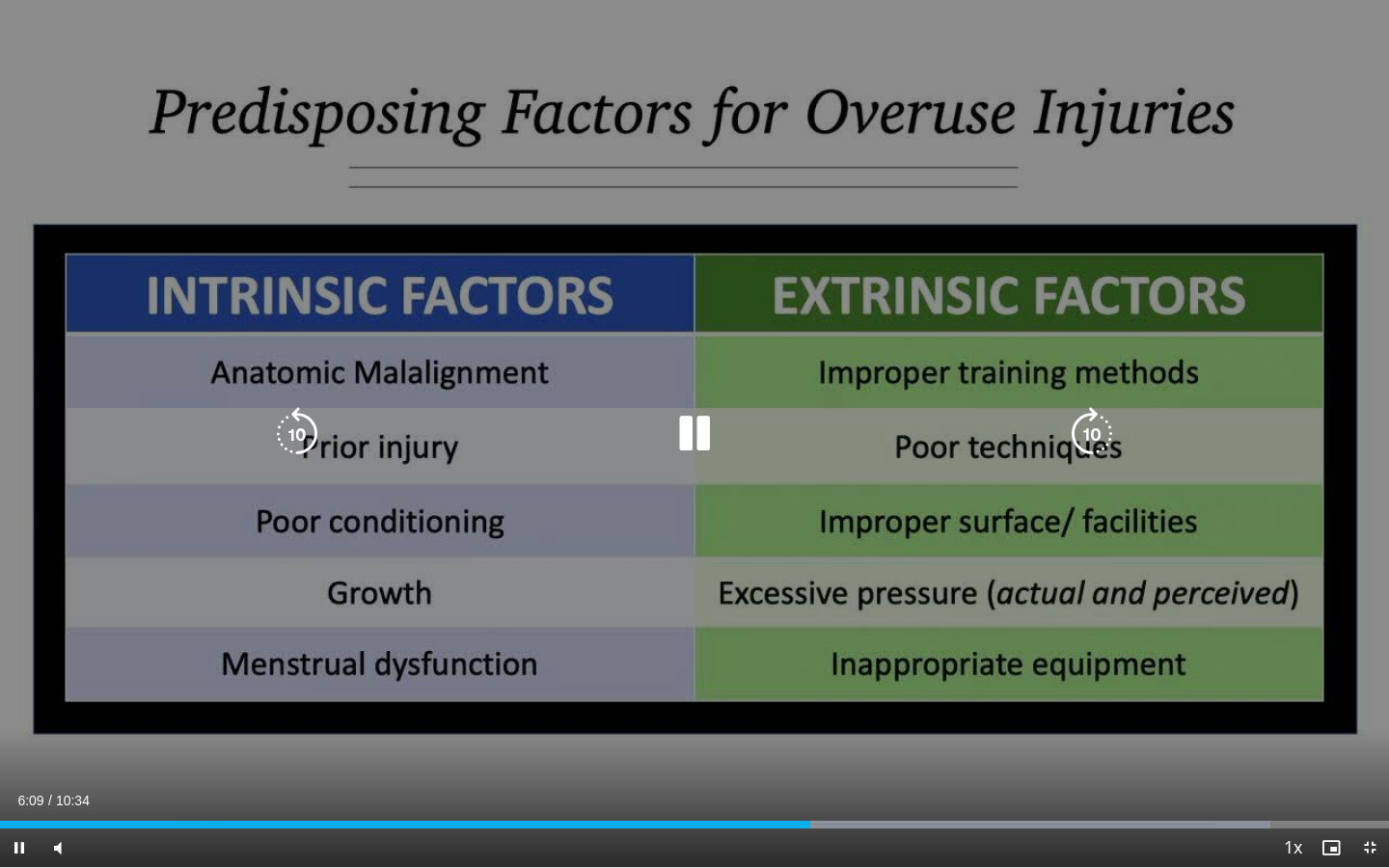 click at bounding box center [694, 434] 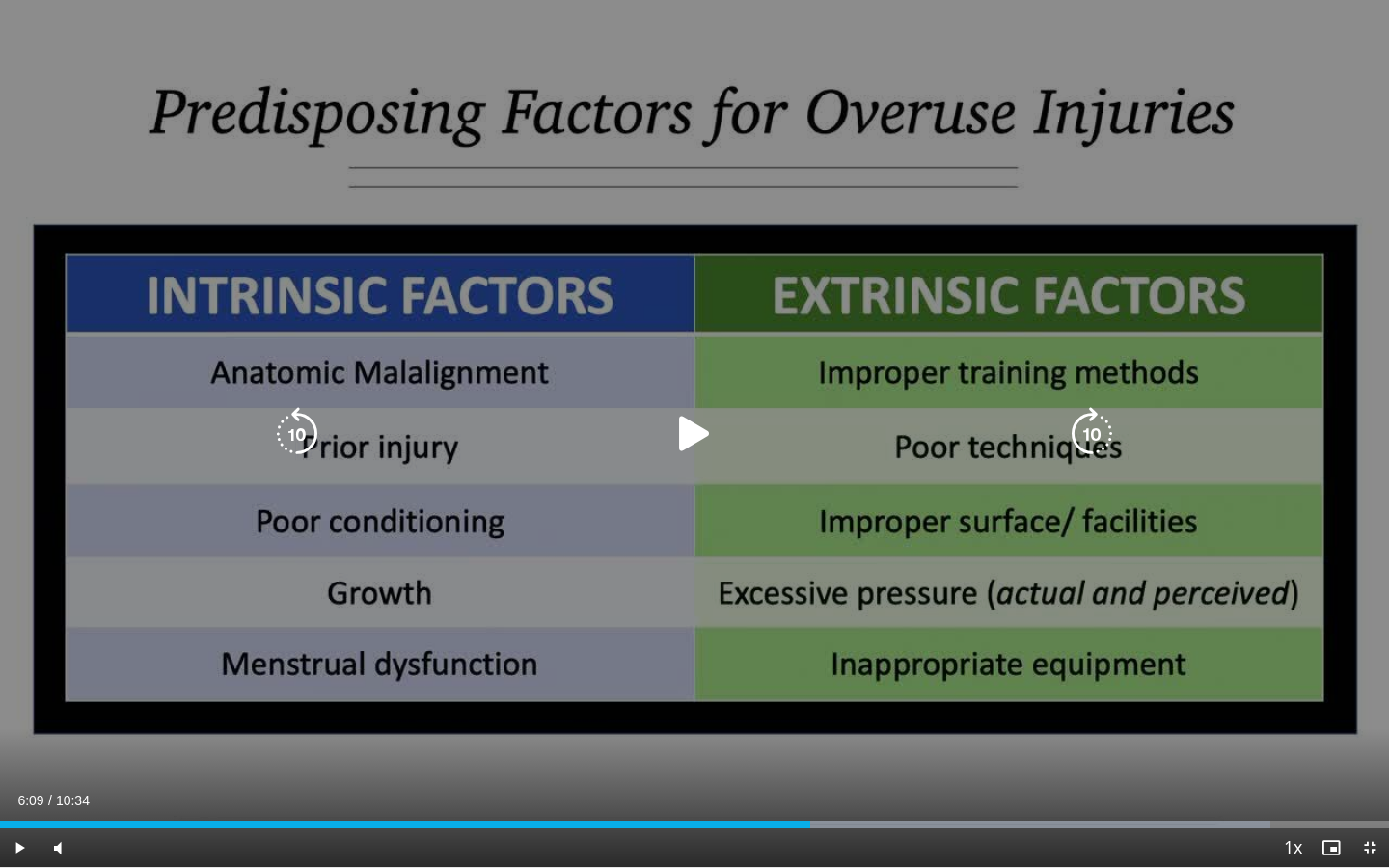 click at bounding box center (694, 434) 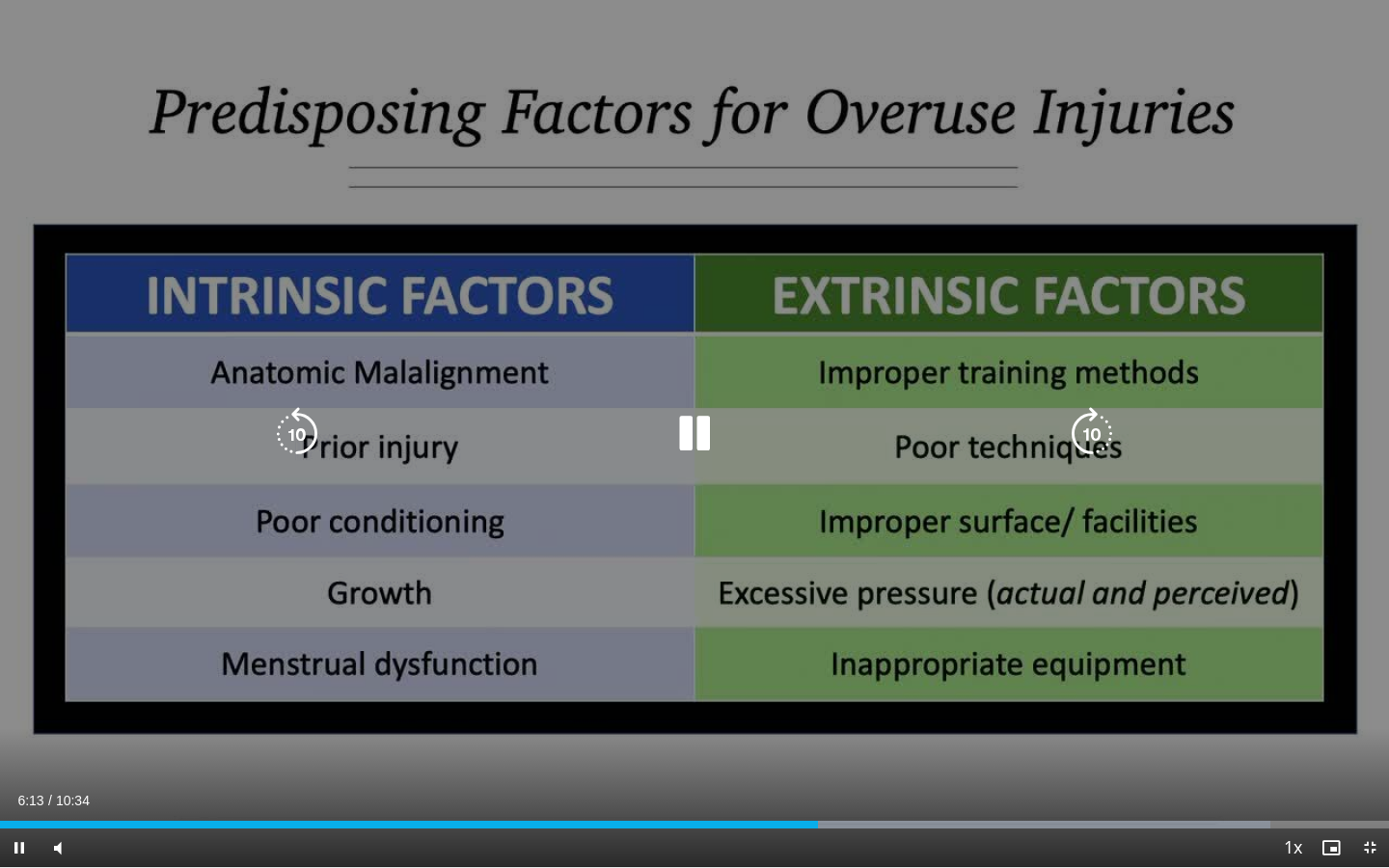 click at bounding box center [694, 434] 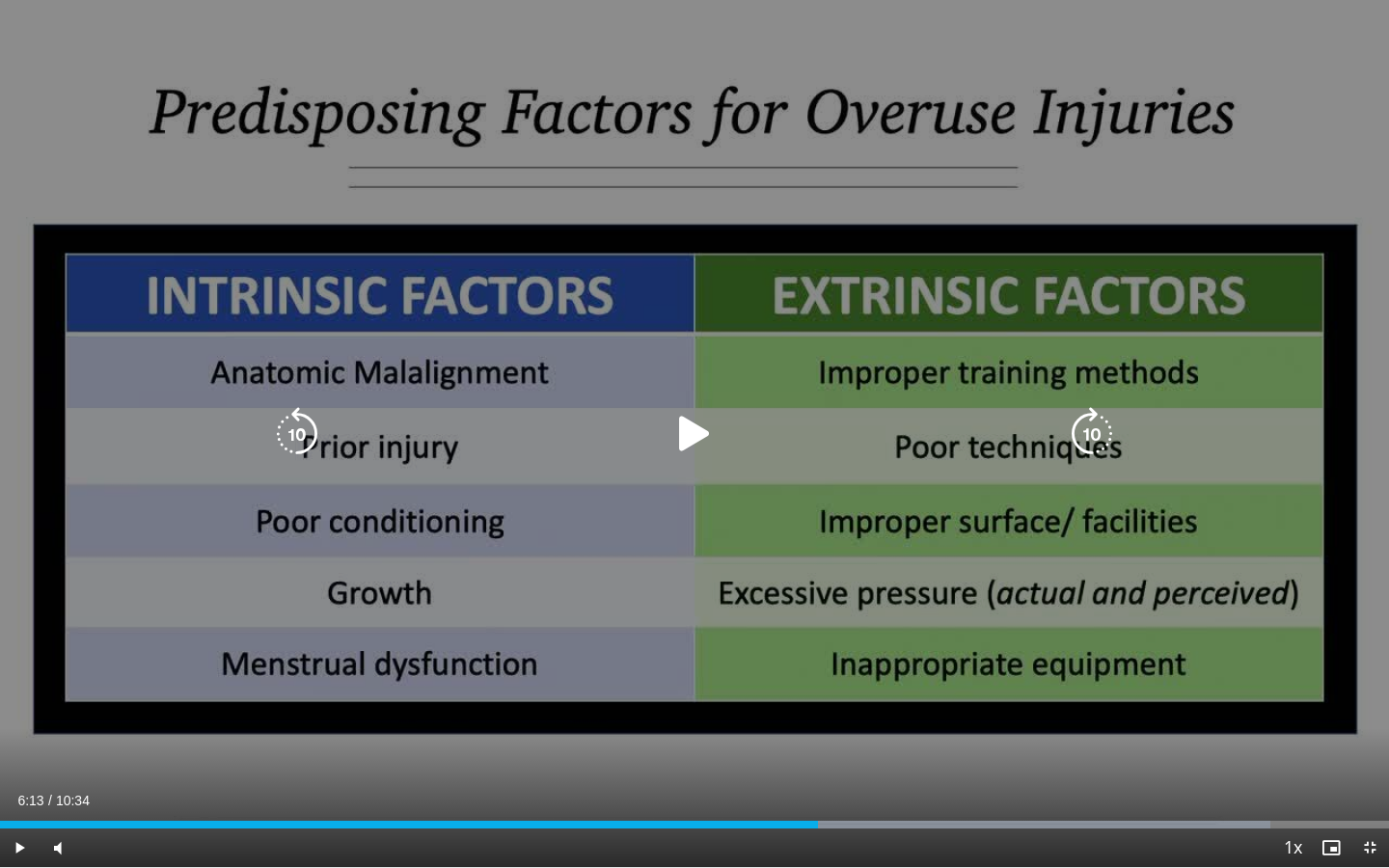 click on "10 seconds
Tap to unmute" at bounding box center [694, 433] 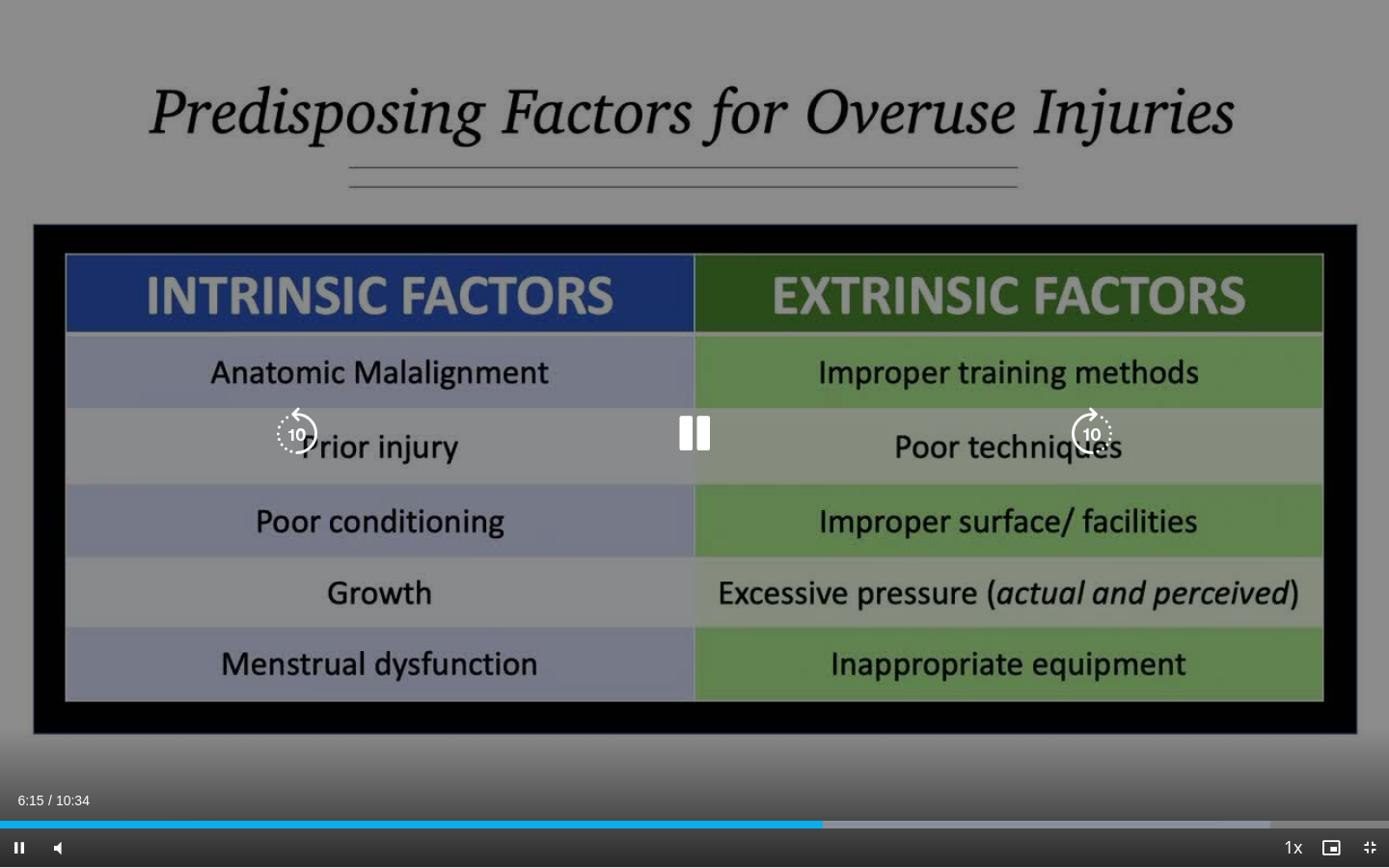 click at bounding box center (694, 434) 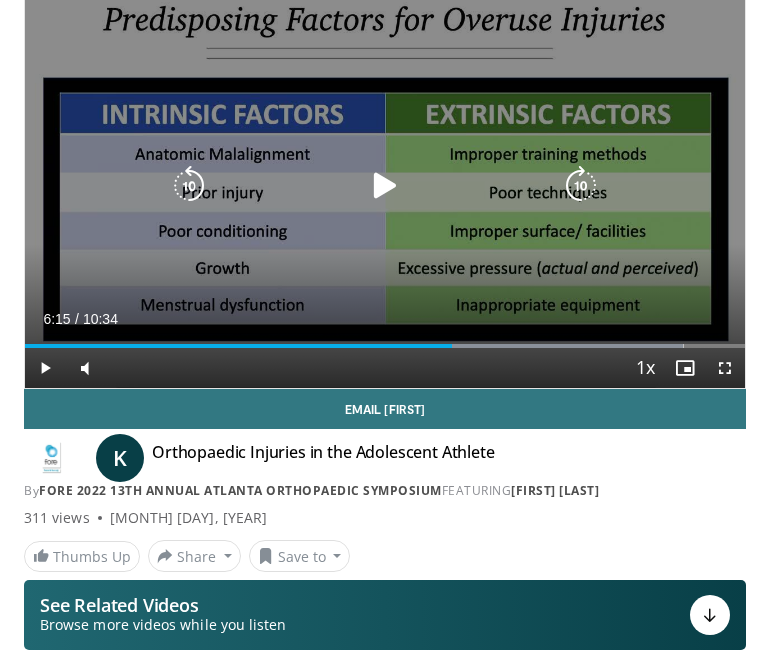 click at bounding box center (385, 186) 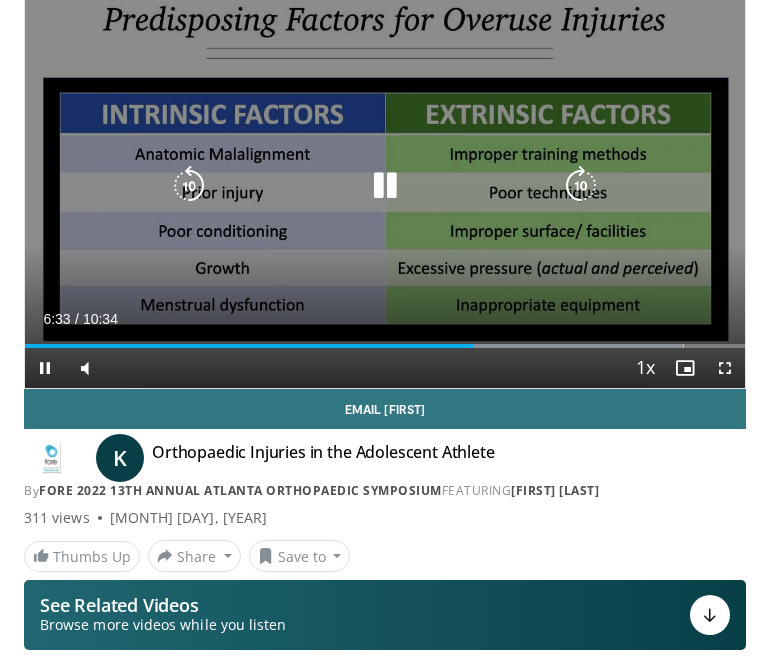 click at bounding box center (385, 186) 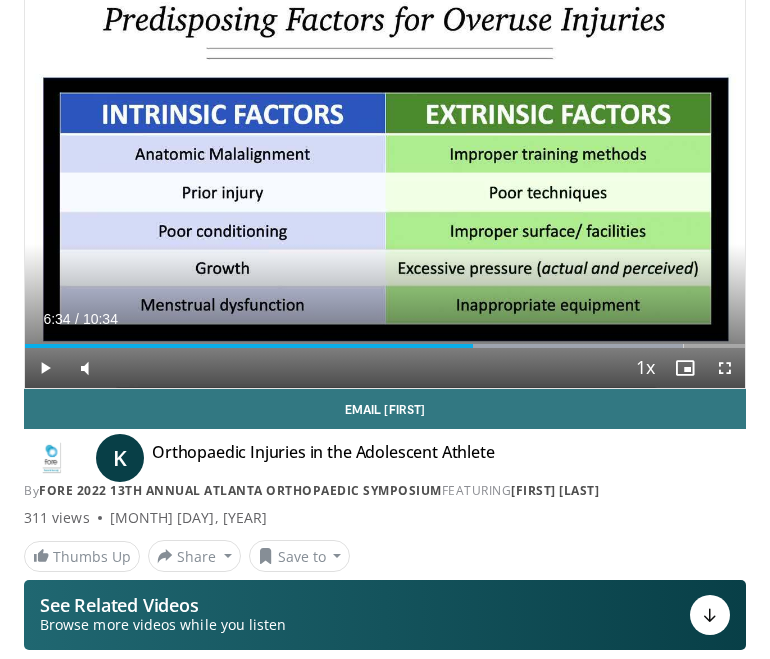 click at bounding box center [725, 368] 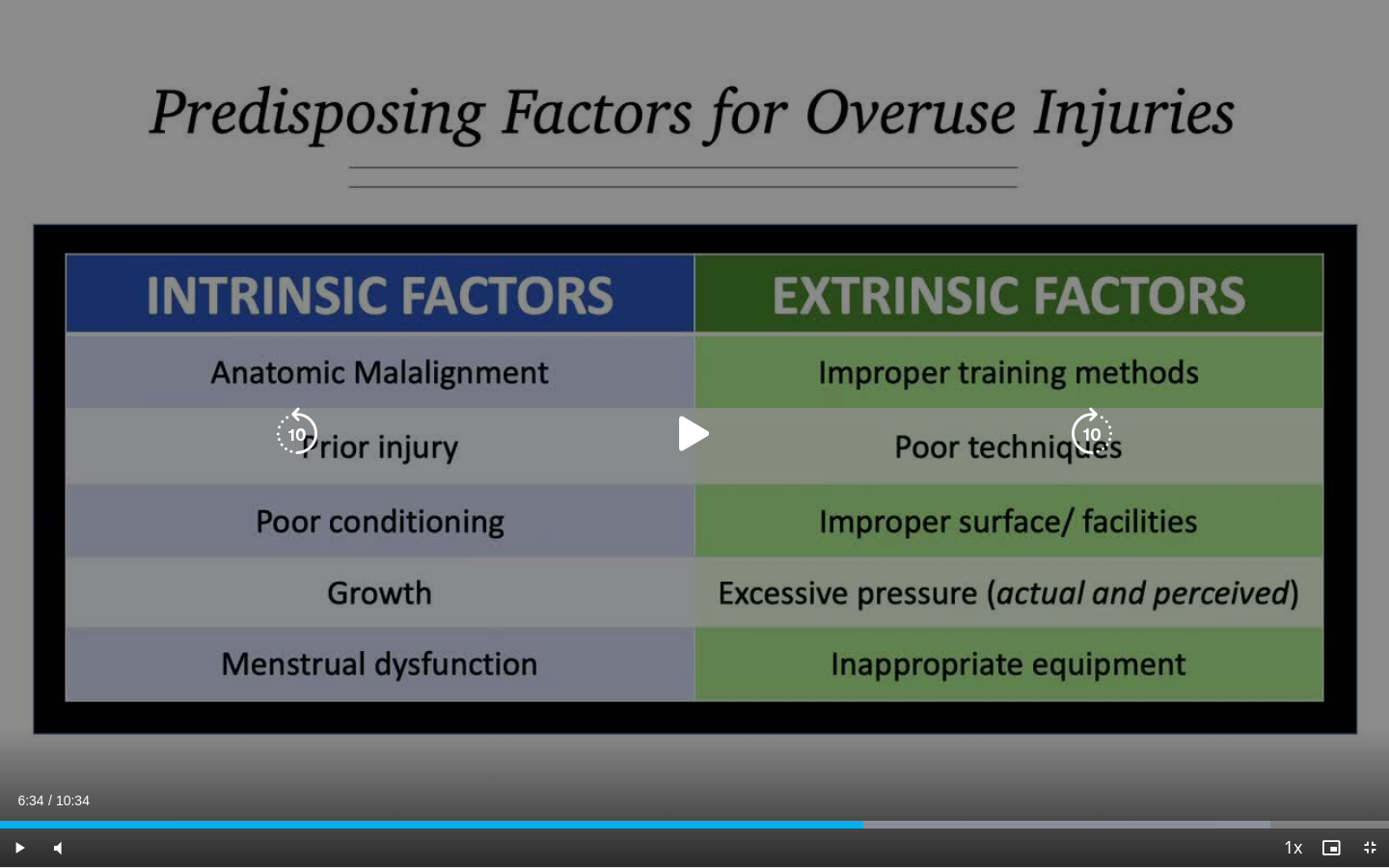 click on "10 seconds
Tap to unmute" at bounding box center [694, 433] 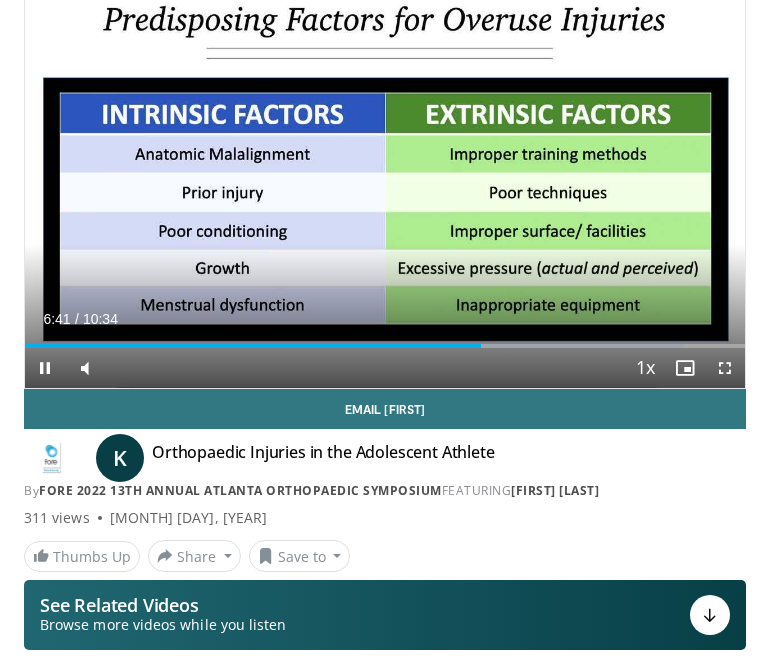 click at bounding box center [45, 368] 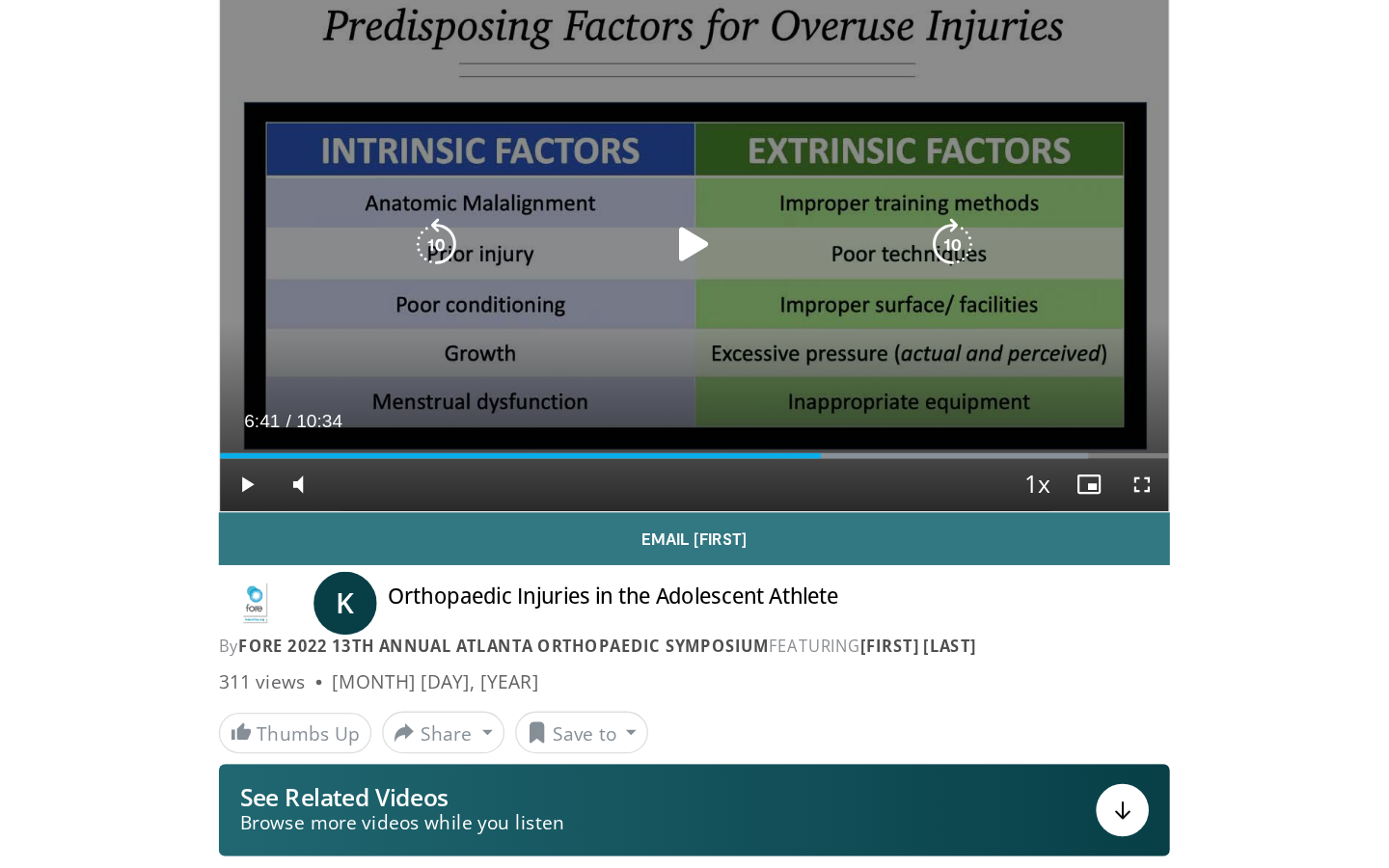 scroll, scrollTop: -2, scrollLeft: 0, axis: vertical 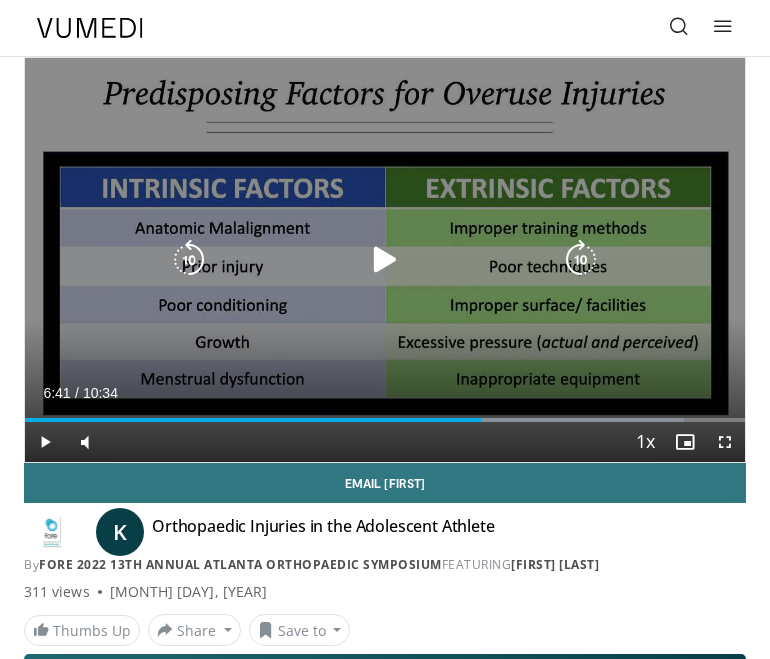click on "10 seconds
Tap to unmute" at bounding box center (385, 260) 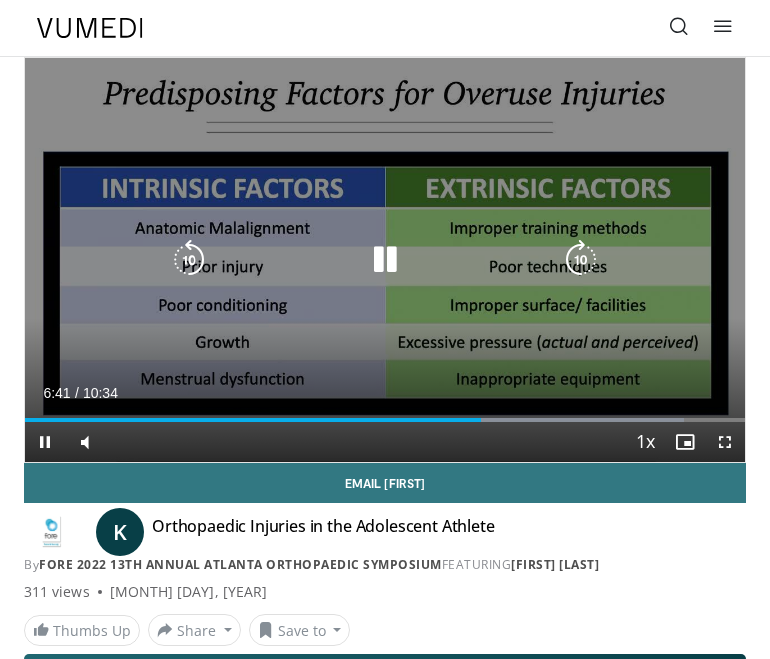 click at bounding box center [189, 260] 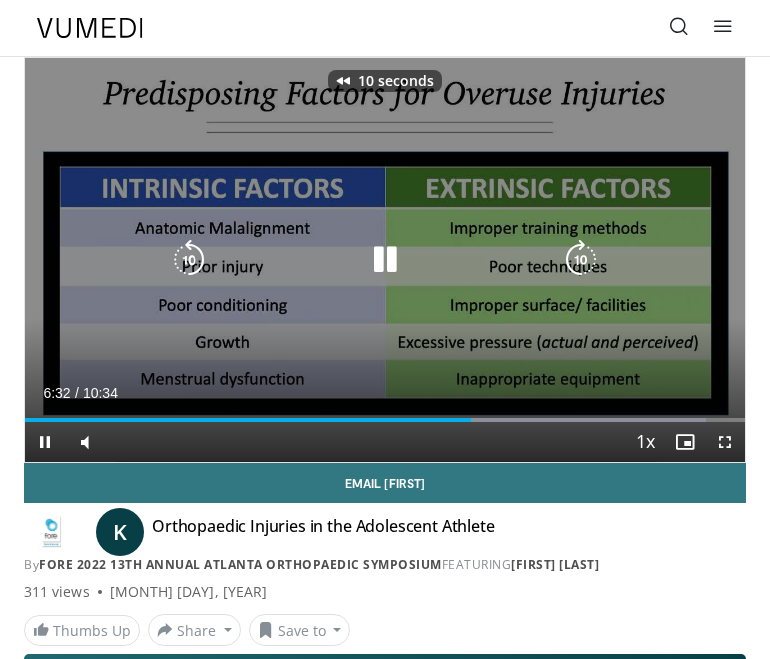 click at bounding box center [385, 260] 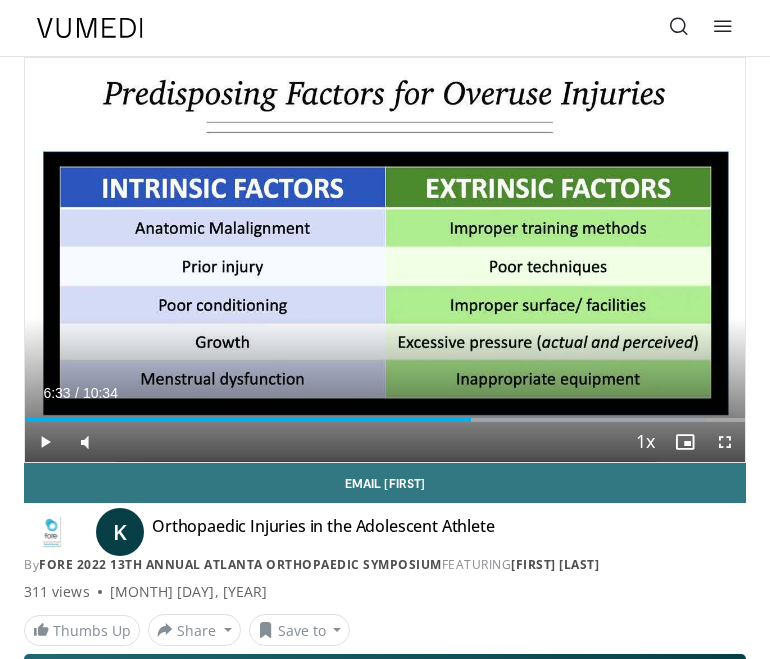 click at bounding box center (45, 442) 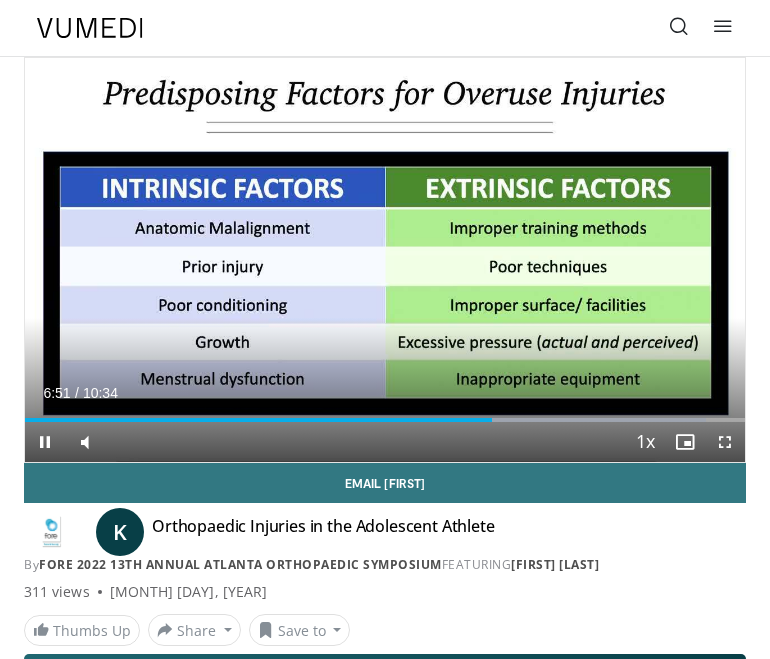 click at bounding box center [45, 442] 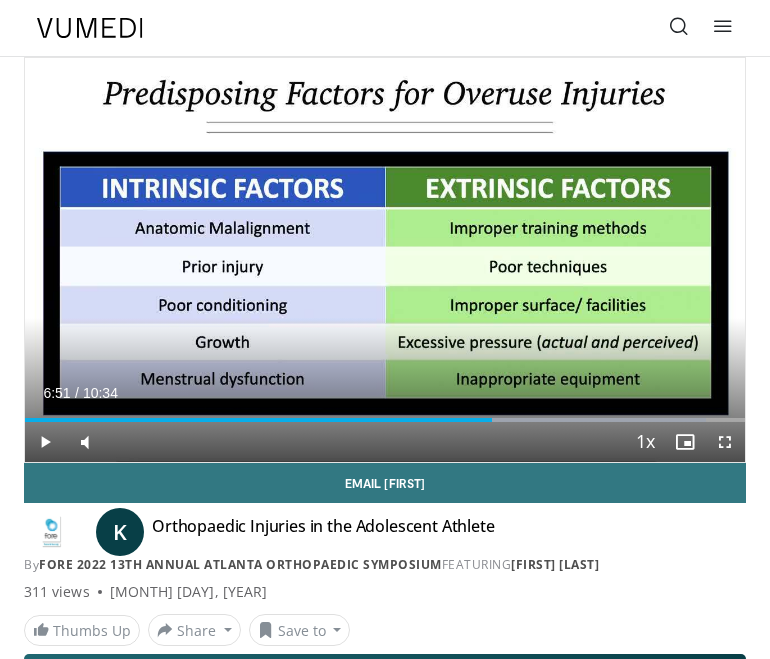 click at bounding box center [45, 442] 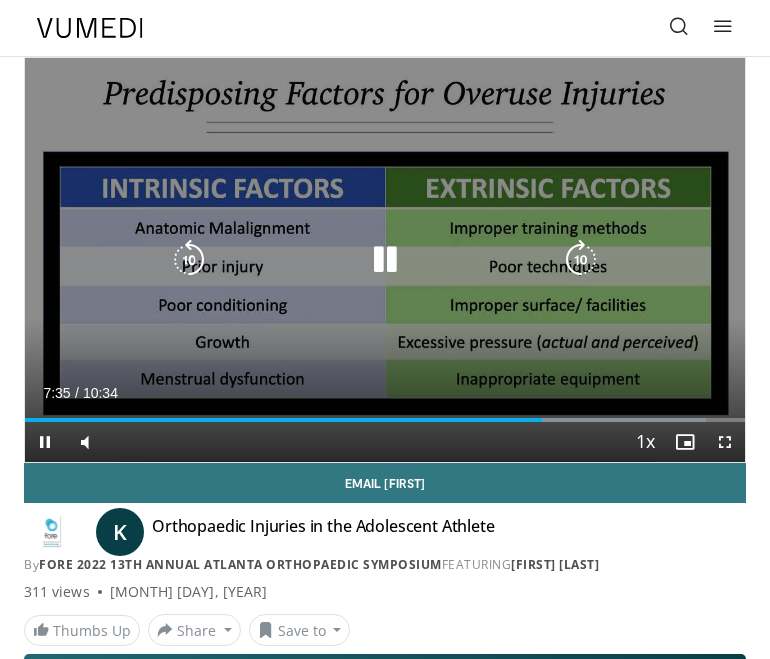 click on "10 seconds
Tap to unmute" at bounding box center (385, 260) 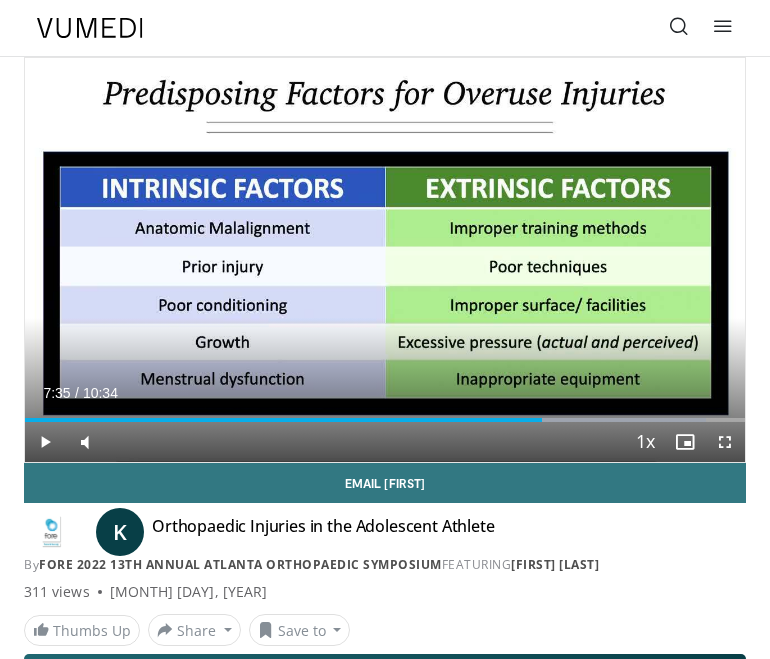 click at bounding box center [725, 442] 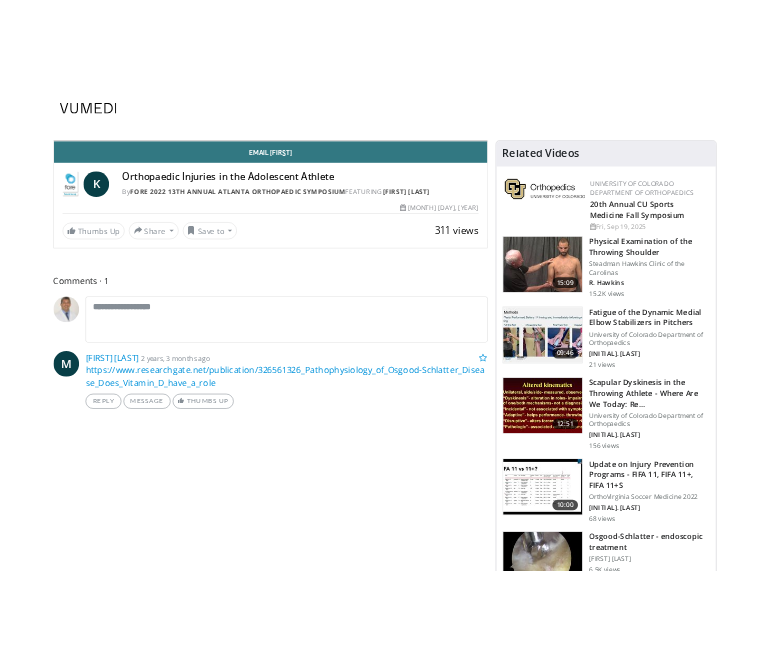 scroll, scrollTop: 0, scrollLeft: 0, axis: both 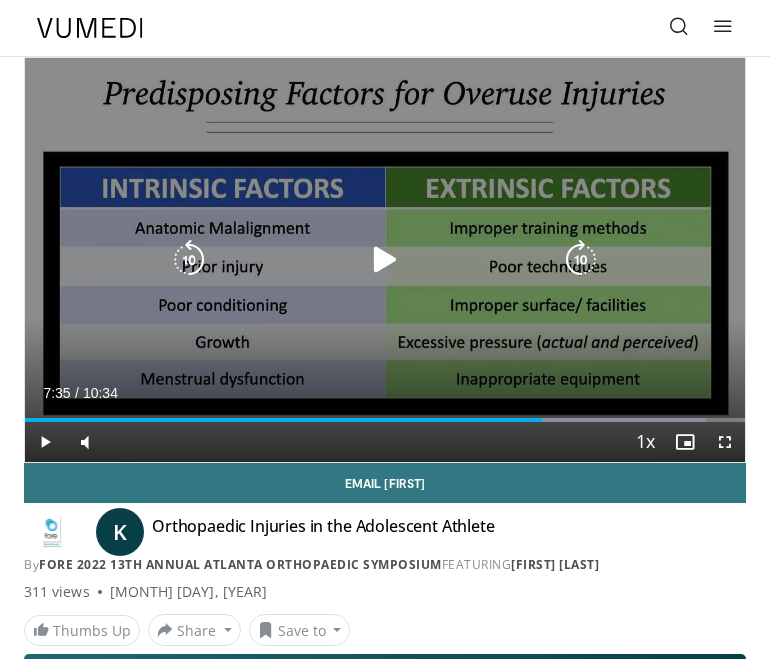 click at bounding box center [385, 260] 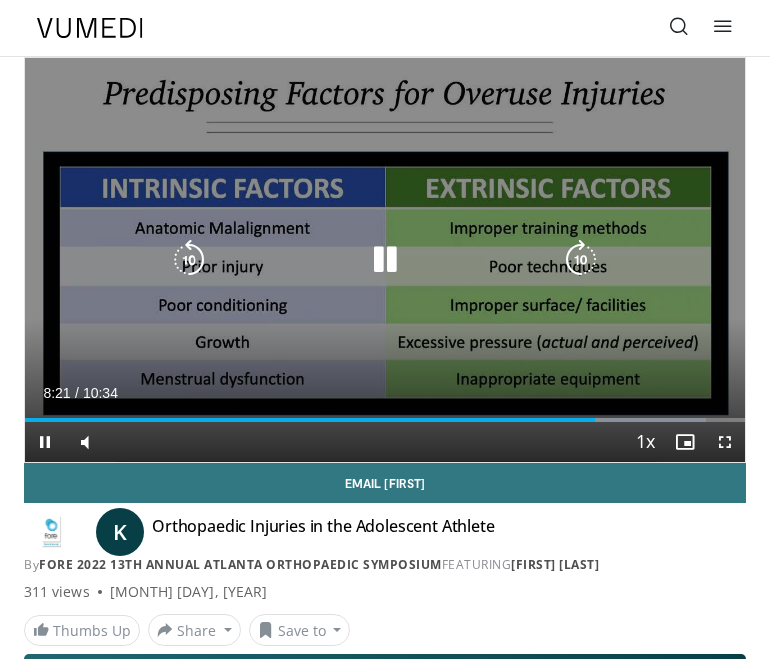 click at bounding box center [385, 260] 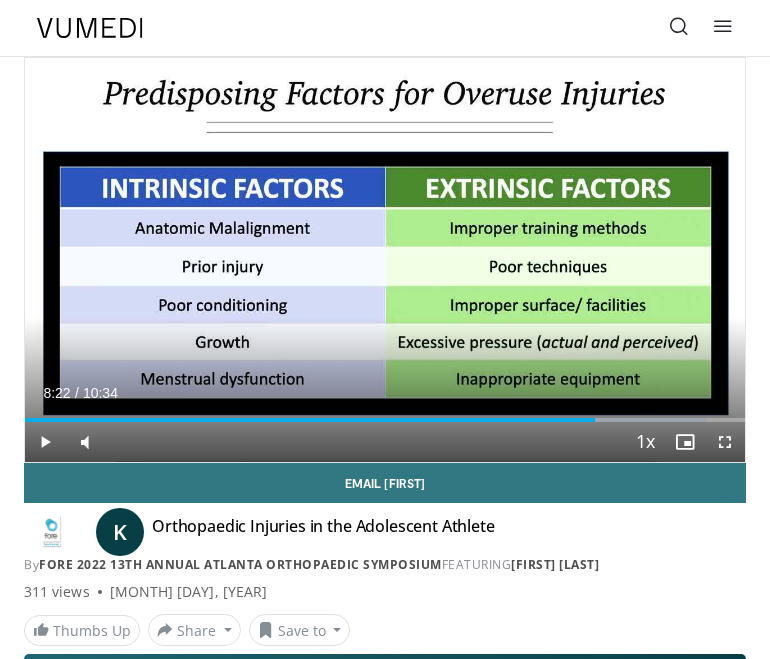 click at bounding box center [45, 442] 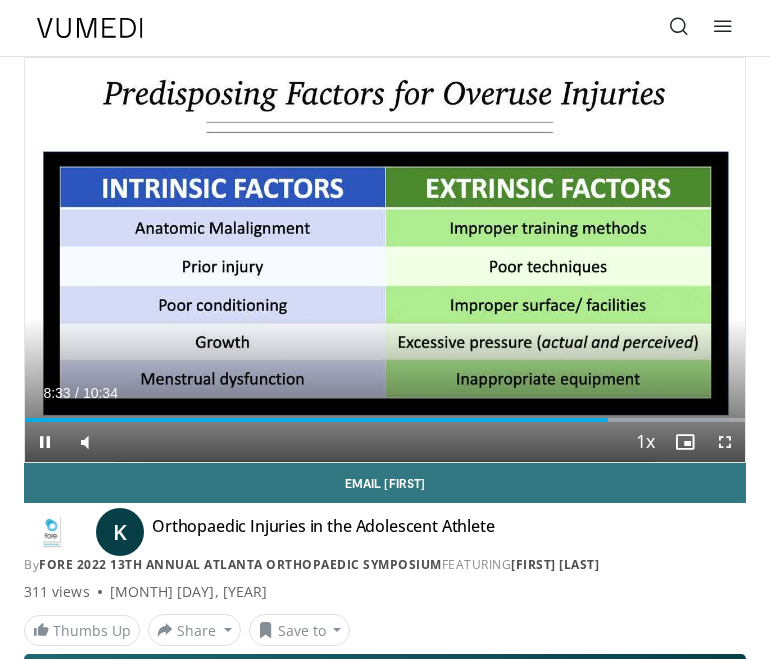 click on "Current Time  8:33 / Duration  10:34 Pause Skip Backward Skip Forward Mute 95% Loaded :  97.77% 08:33 00:44 Stream Type  LIVE Seek to live, currently behind live LIVE   1x Playback Rate 0.5x 0.75x 1x , selected 1.25x 1.5x 1.75x 2x Chapters Chapters Descriptions descriptions off , selected Captions captions off , selected Audio Track en (Main) , selected Fullscreen Enable picture-in-picture mode" at bounding box center (385, 442) 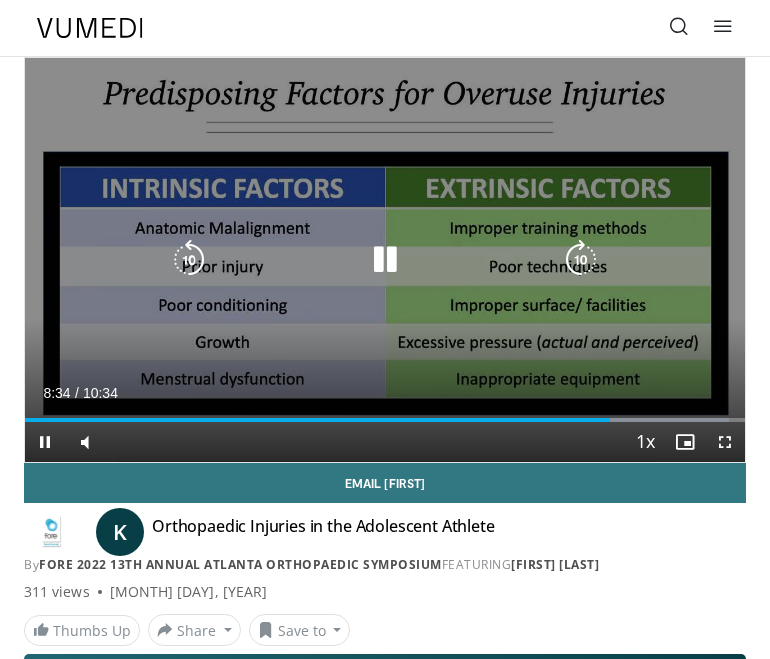 click at bounding box center [385, 260] 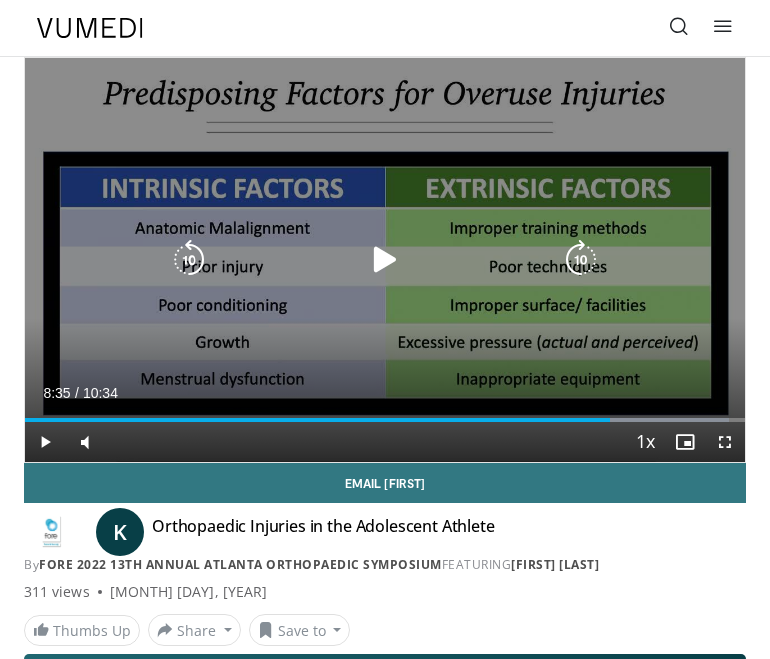 click at bounding box center (189, 260) 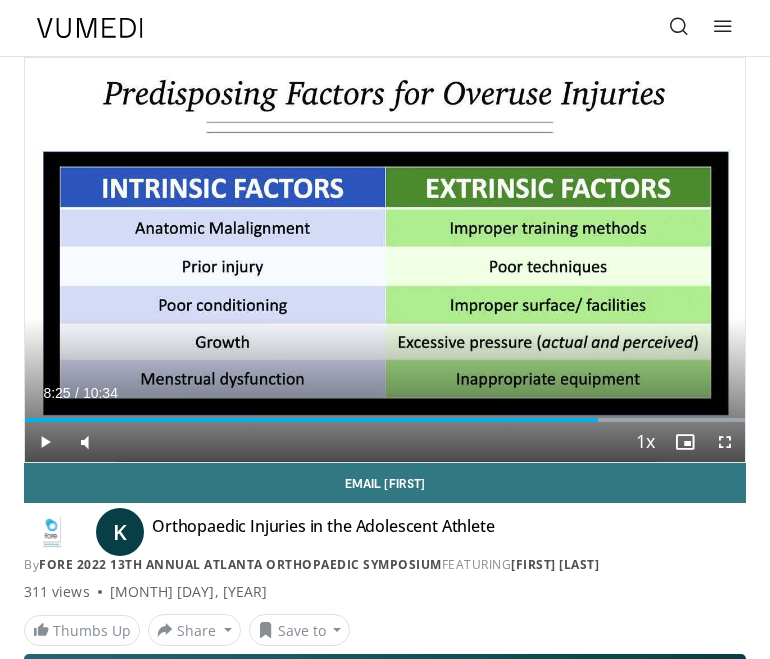 click at bounding box center [725, 442] 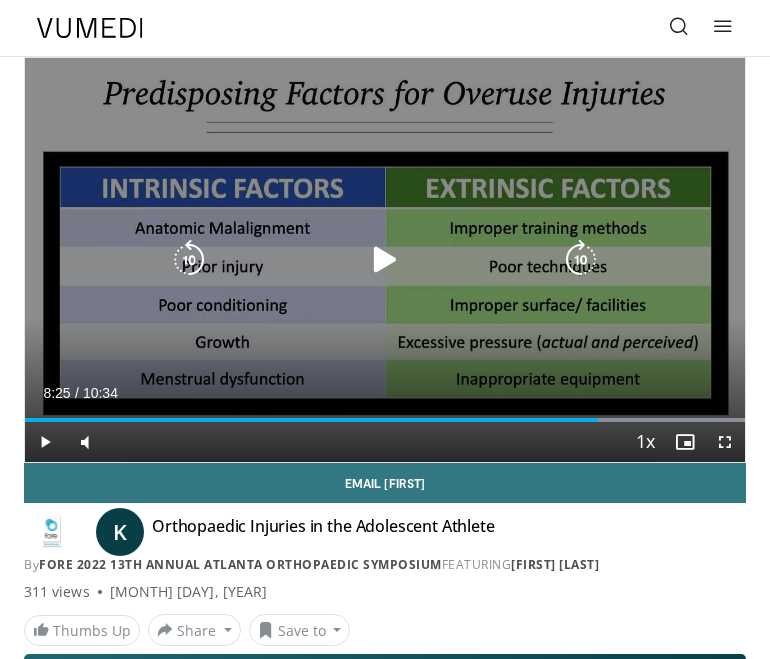 click at bounding box center [385, 260] 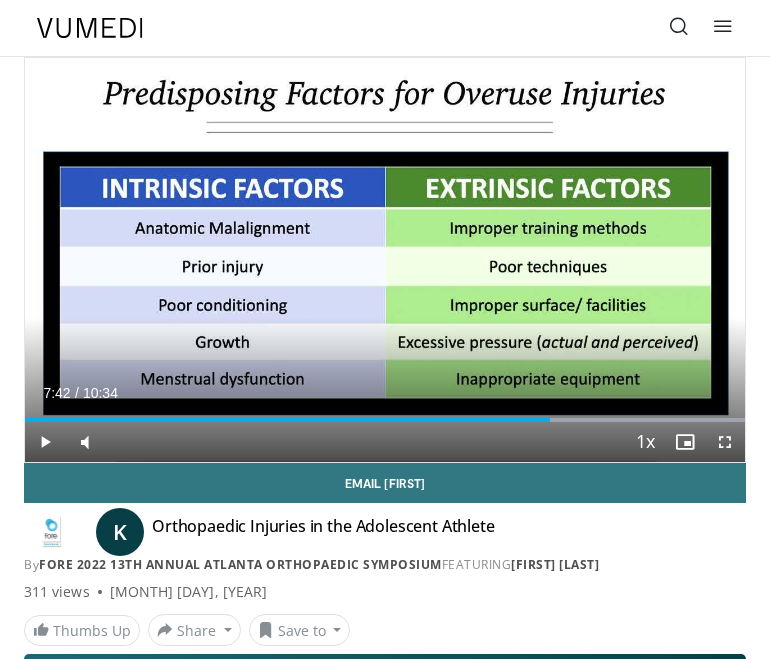 click at bounding box center [551, 420] 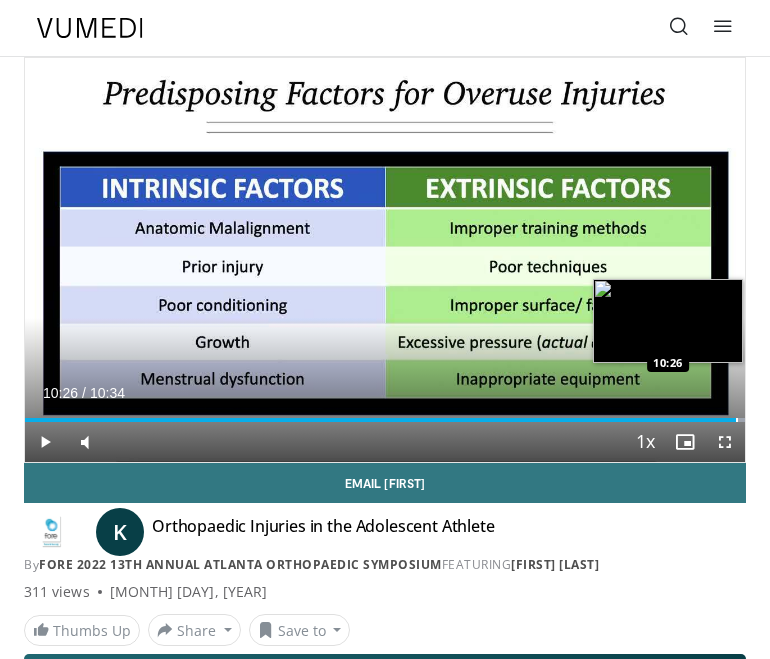 click at bounding box center [737, 420] 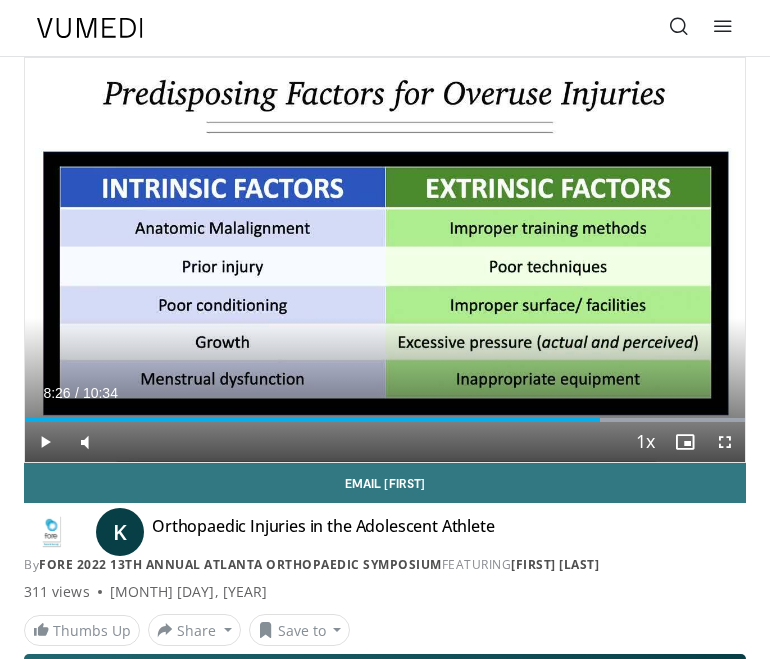 click at bounding box center (601, 420) 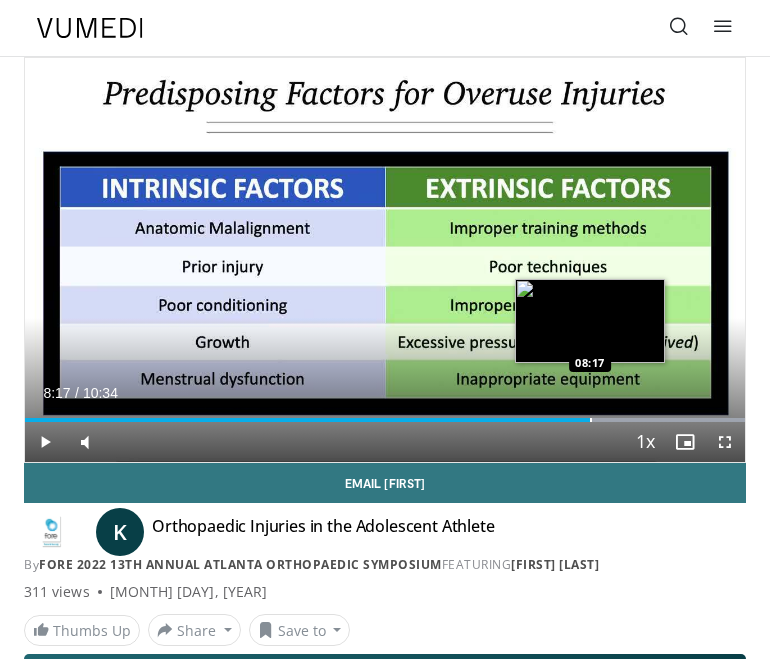click at bounding box center (591, 420) 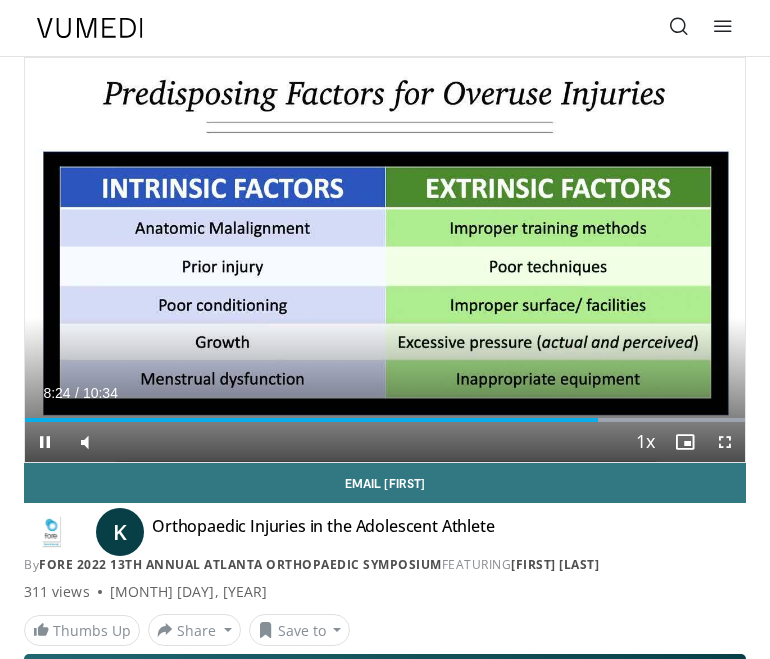 click at bounding box center [45, 442] 